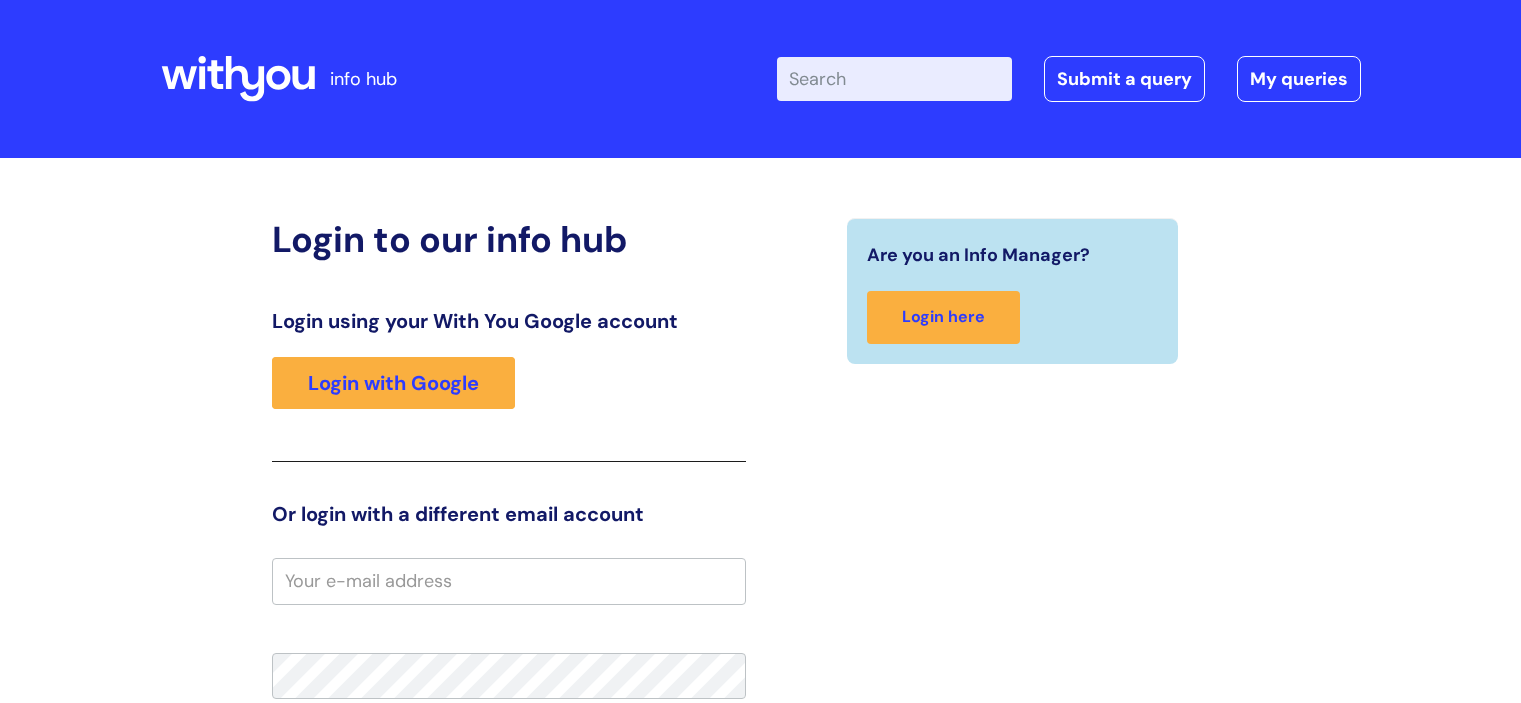 scroll, scrollTop: 0, scrollLeft: 0, axis: both 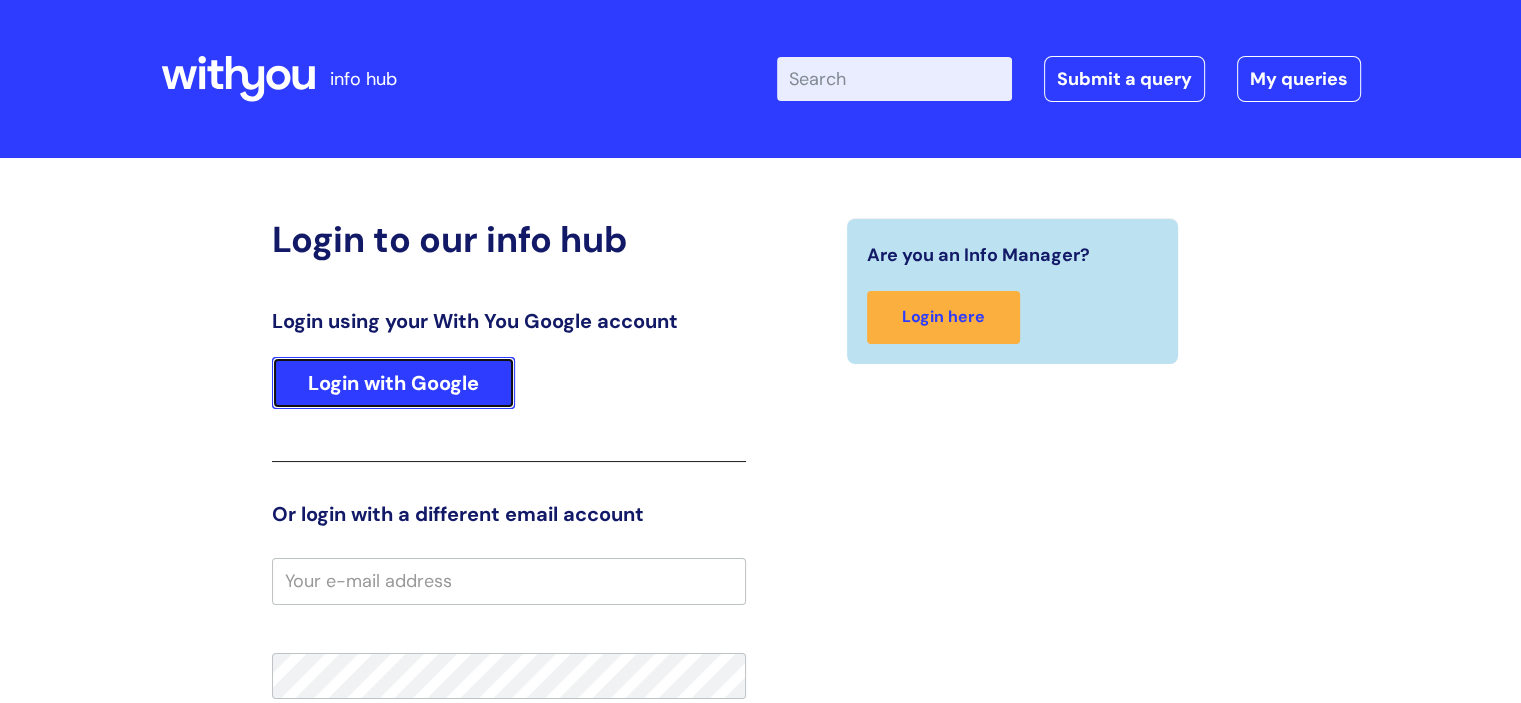 click on "Login with Google" at bounding box center (393, 383) 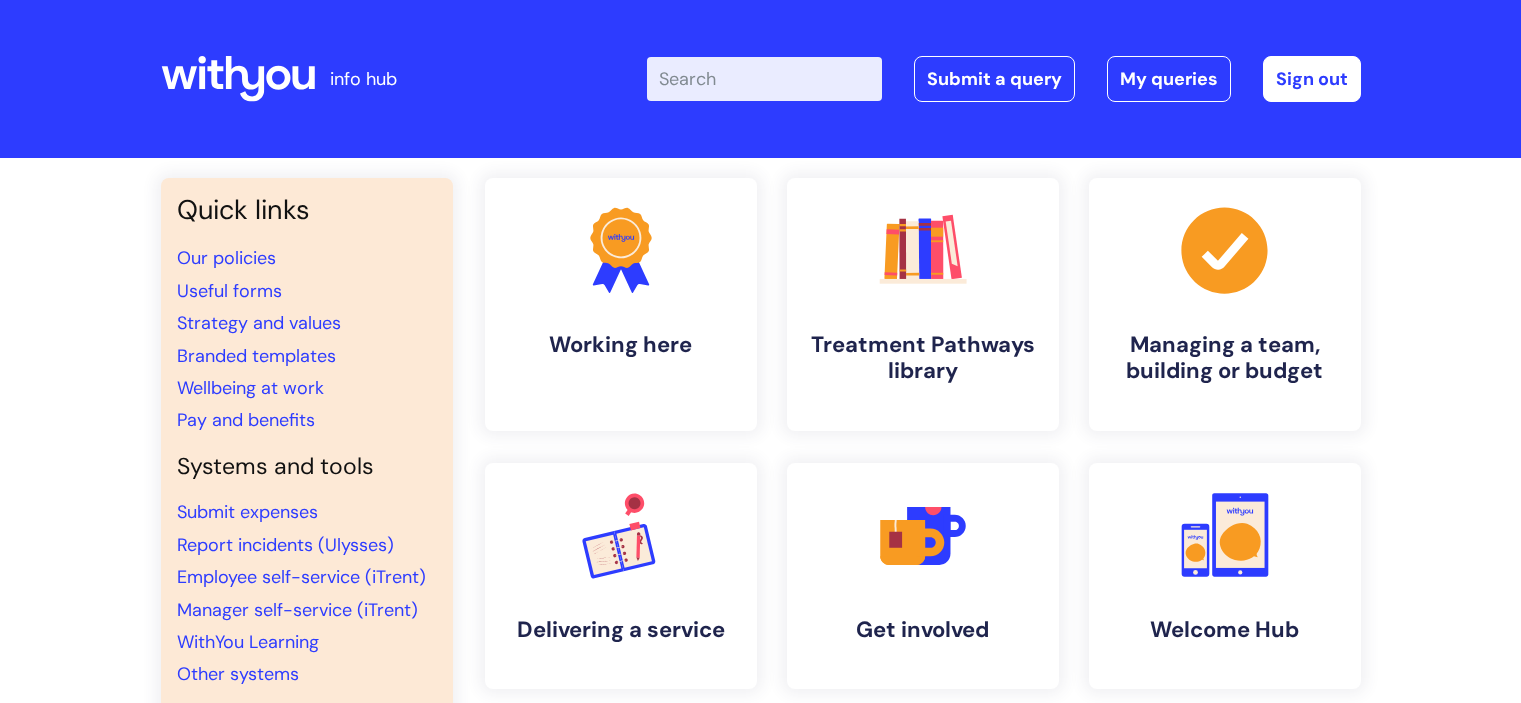scroll, scrollTop: 0, scrollLeft: 0, axis: both 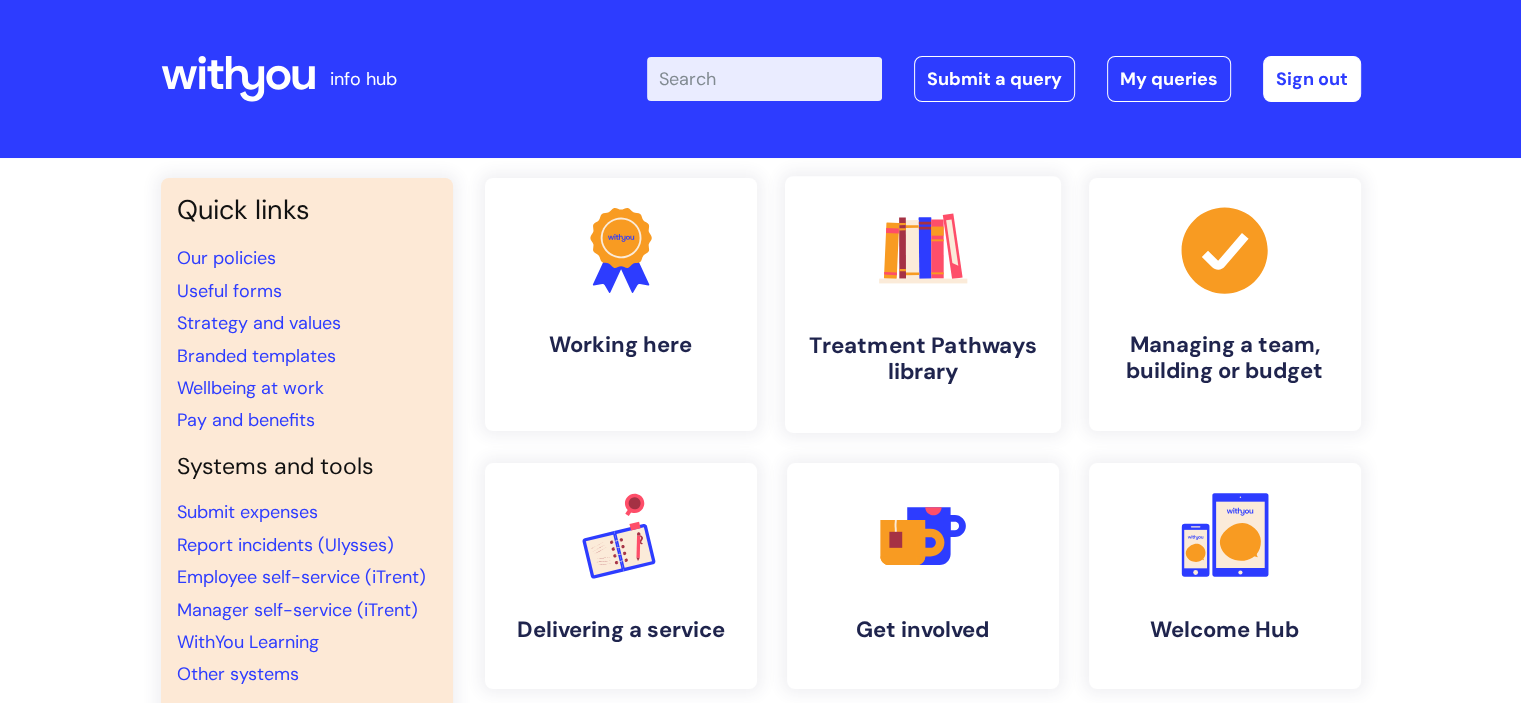 click on ".cls-1{fill:#f89b22;}.cls-1,.cls-2,.cls-3,.cls-4,.cls-5,.cls-6,.cls-7{stroke-width:0px;}.cls-2{fill:#2d3cff;}.cls-3{fill:#3b2060;}.cls-4{fill:#5763ff;}.cls-5{fill:#a53144;}.cls-6{fill:#fe4e69;}.cls-7{fill:#028177;}
Treatment Pathways library" at bounding box center [922, 304] 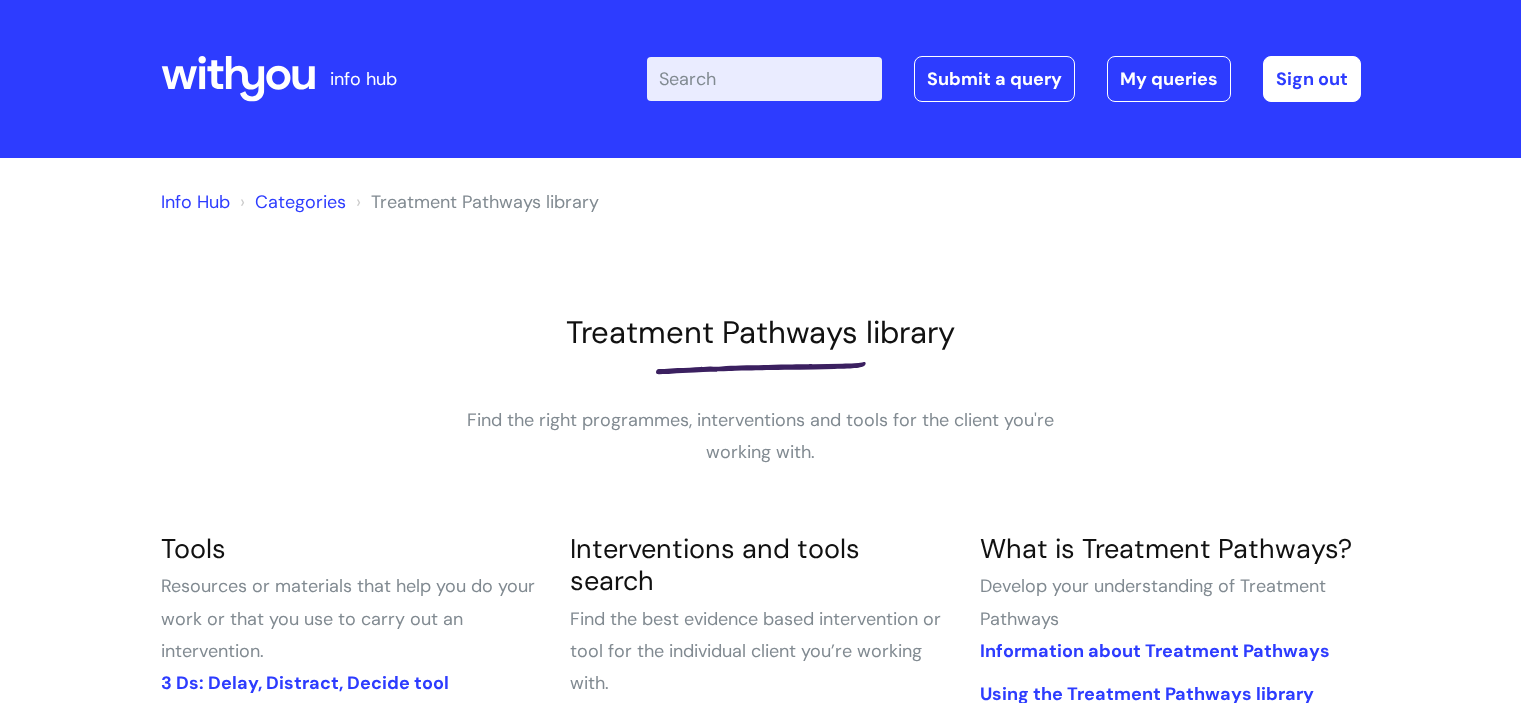 scroll, scrollTop: 0, scrollLeft: 0, axis: both 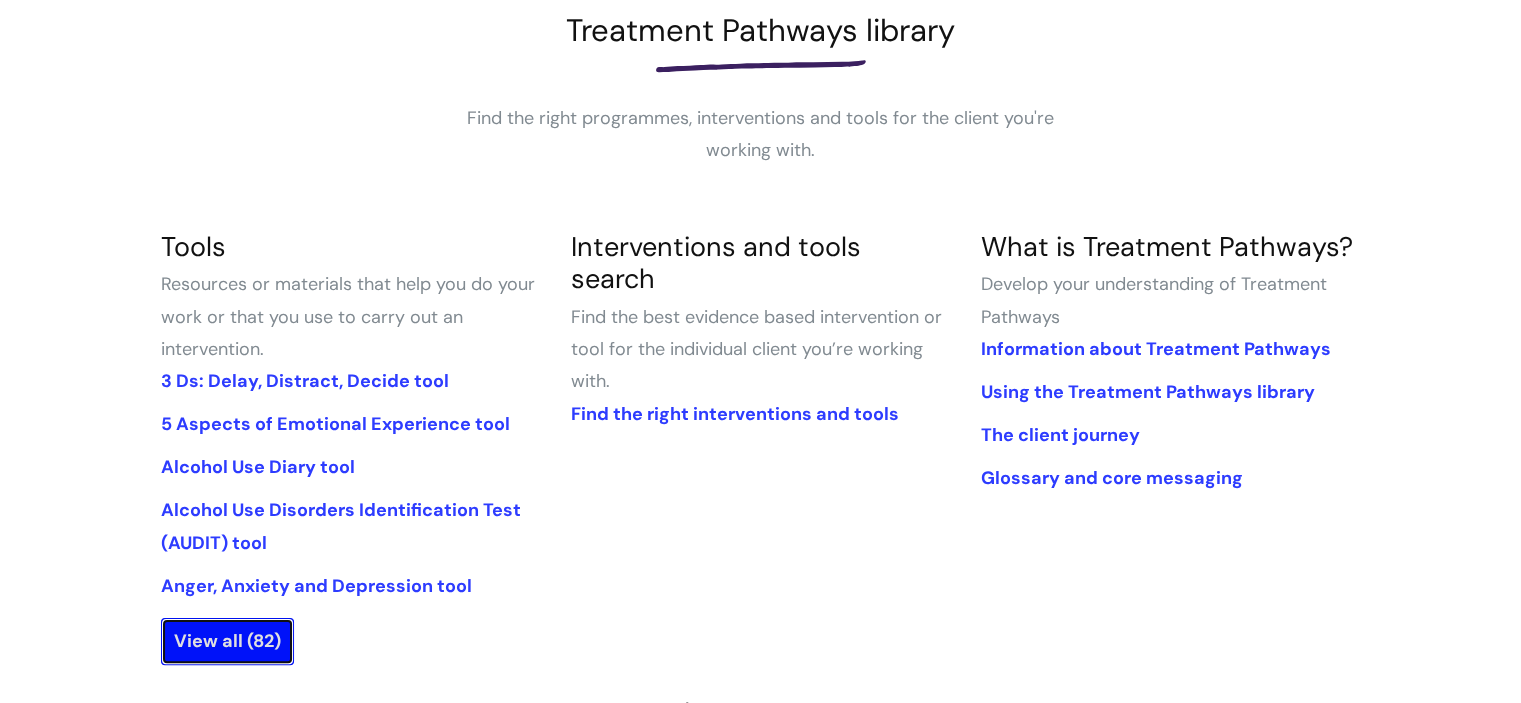 click on "View all (82)" at bounding box center [227, 641] 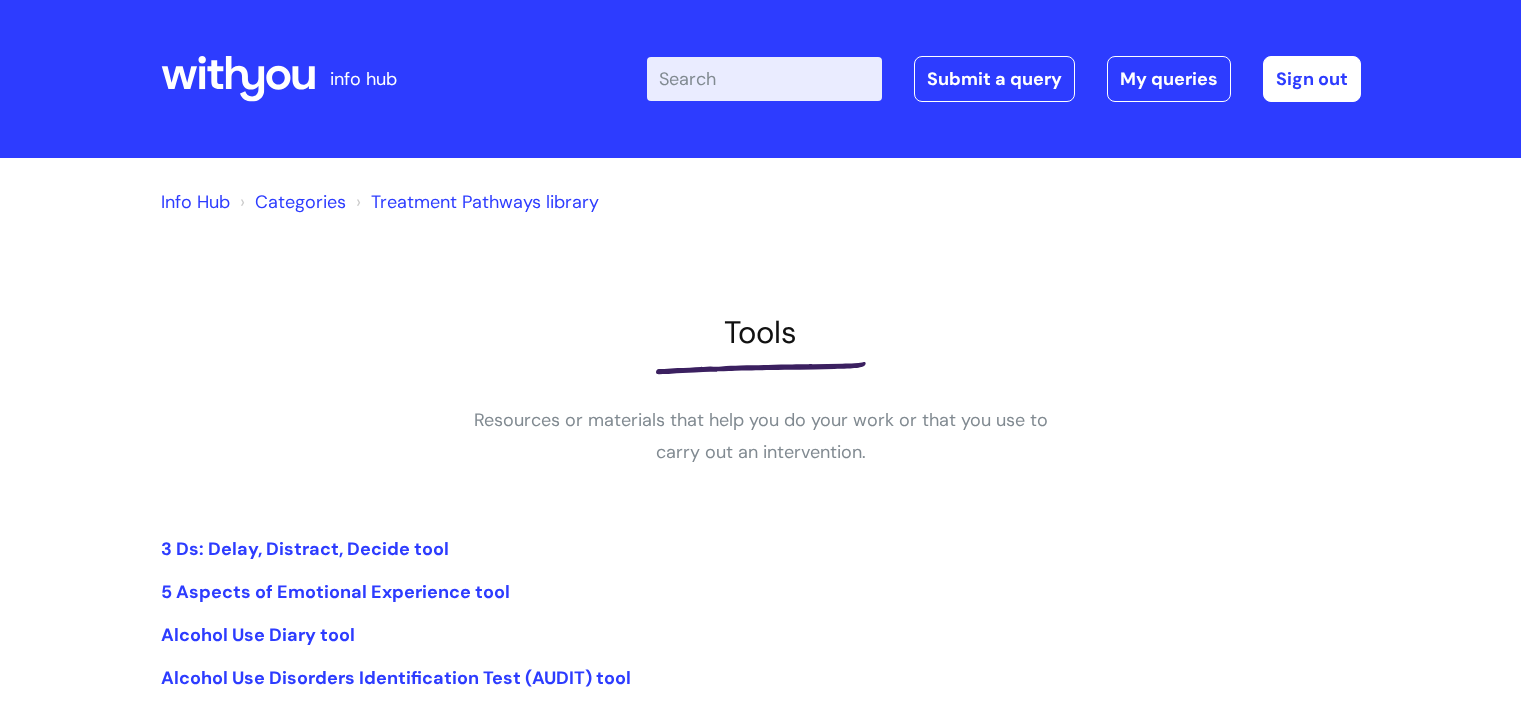 scroll, scrollTop: 0, scrollLeft: 0, axis: both 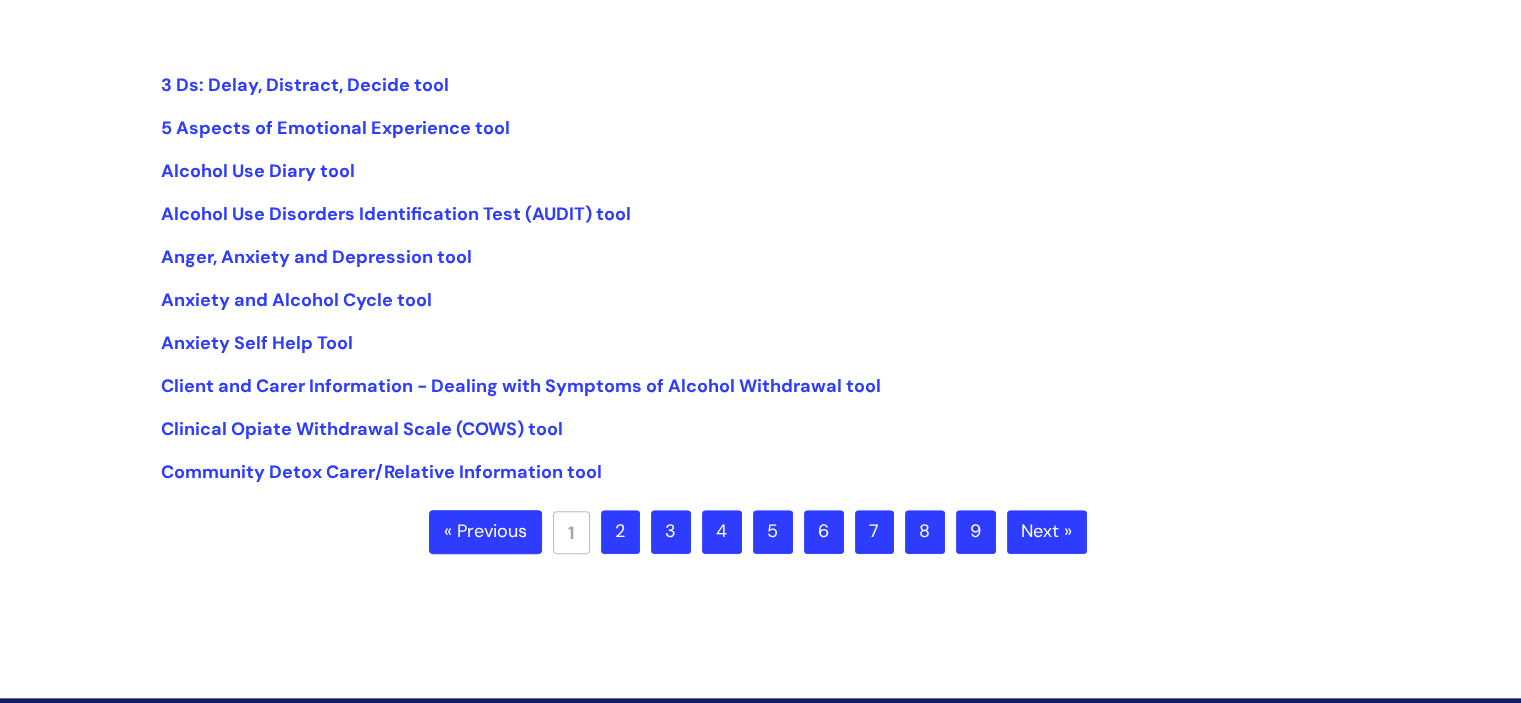 click on "8" at bounding box center (925, 532) 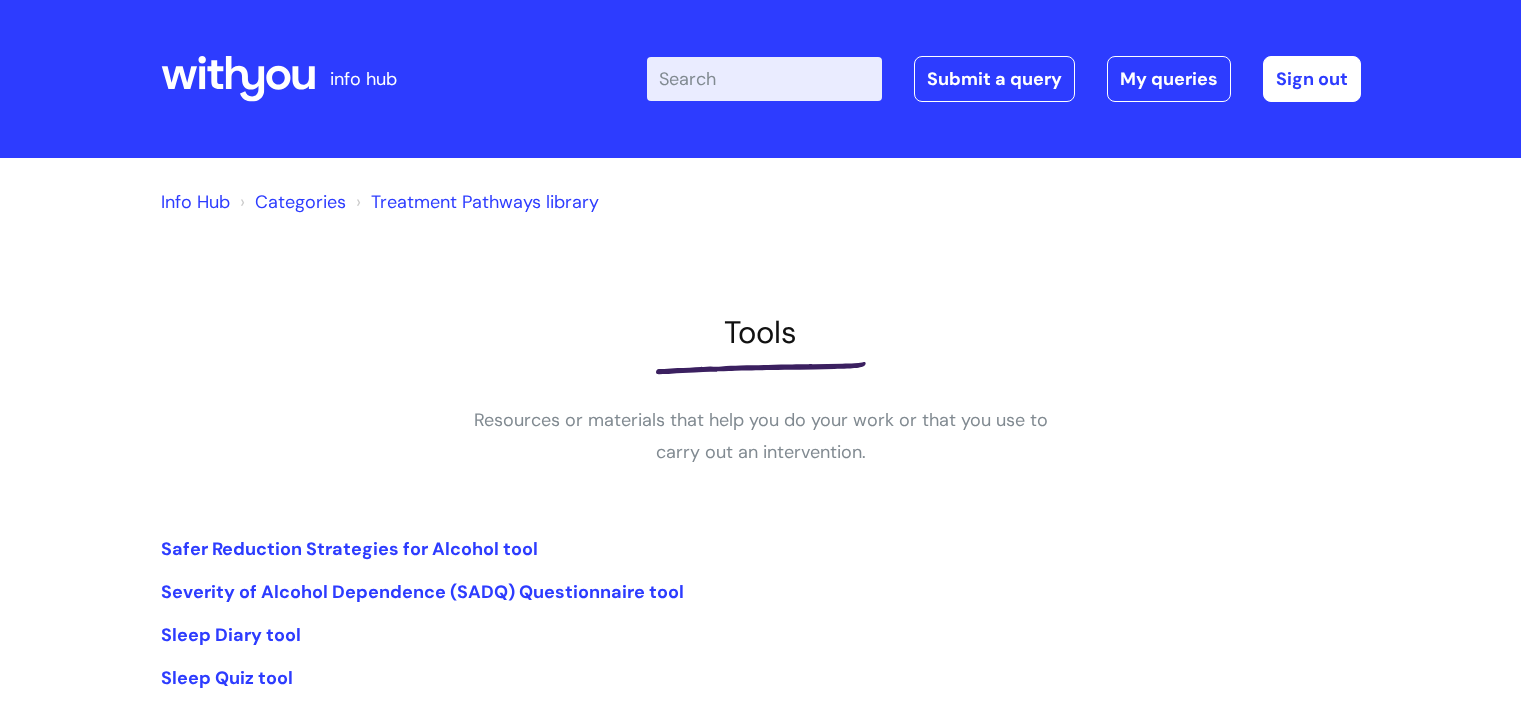 scroll, scrollTop: 0, scrollLeft: 0, axis: both 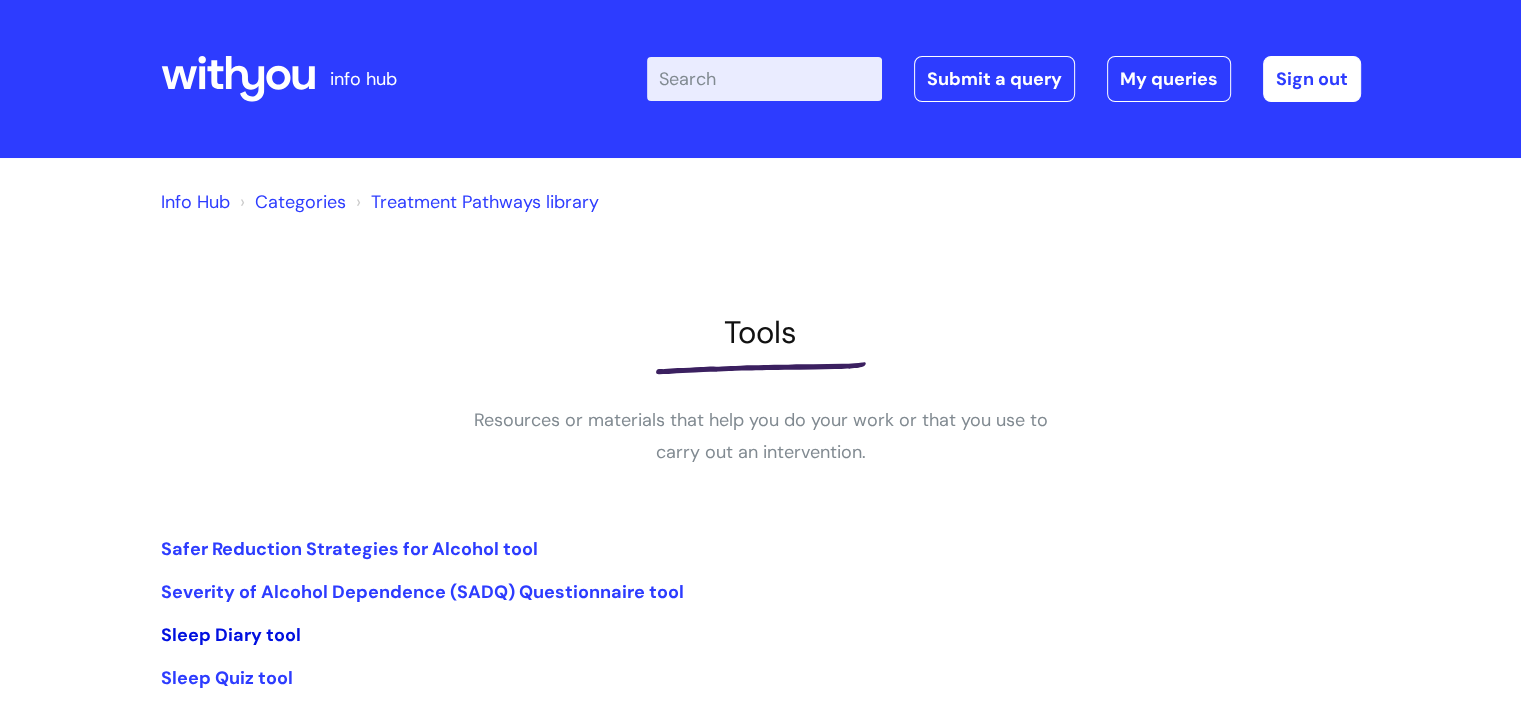 click on "Sleep Diary tool" at bounding box center (231, 635) 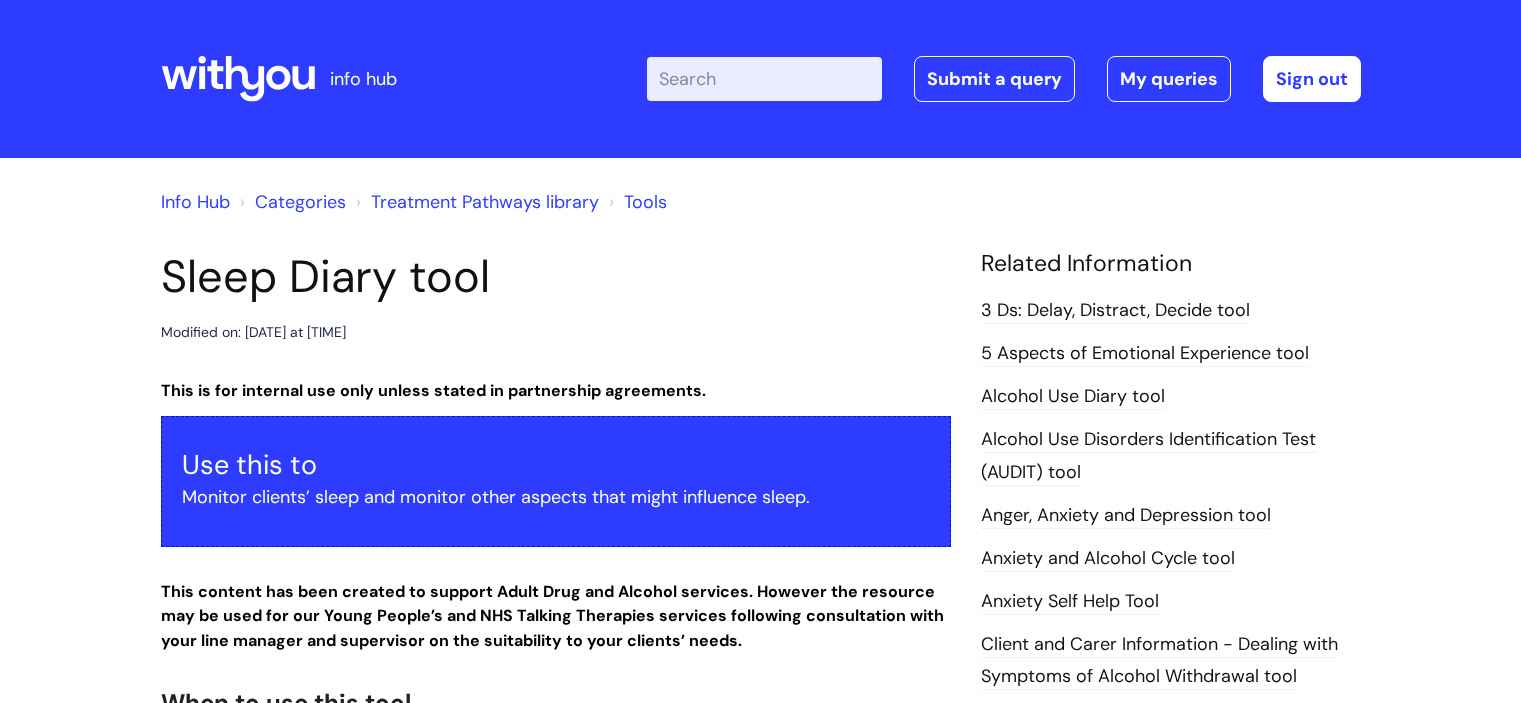 scroll, scrollTop: 0, scrollLeft: 0, axis: both 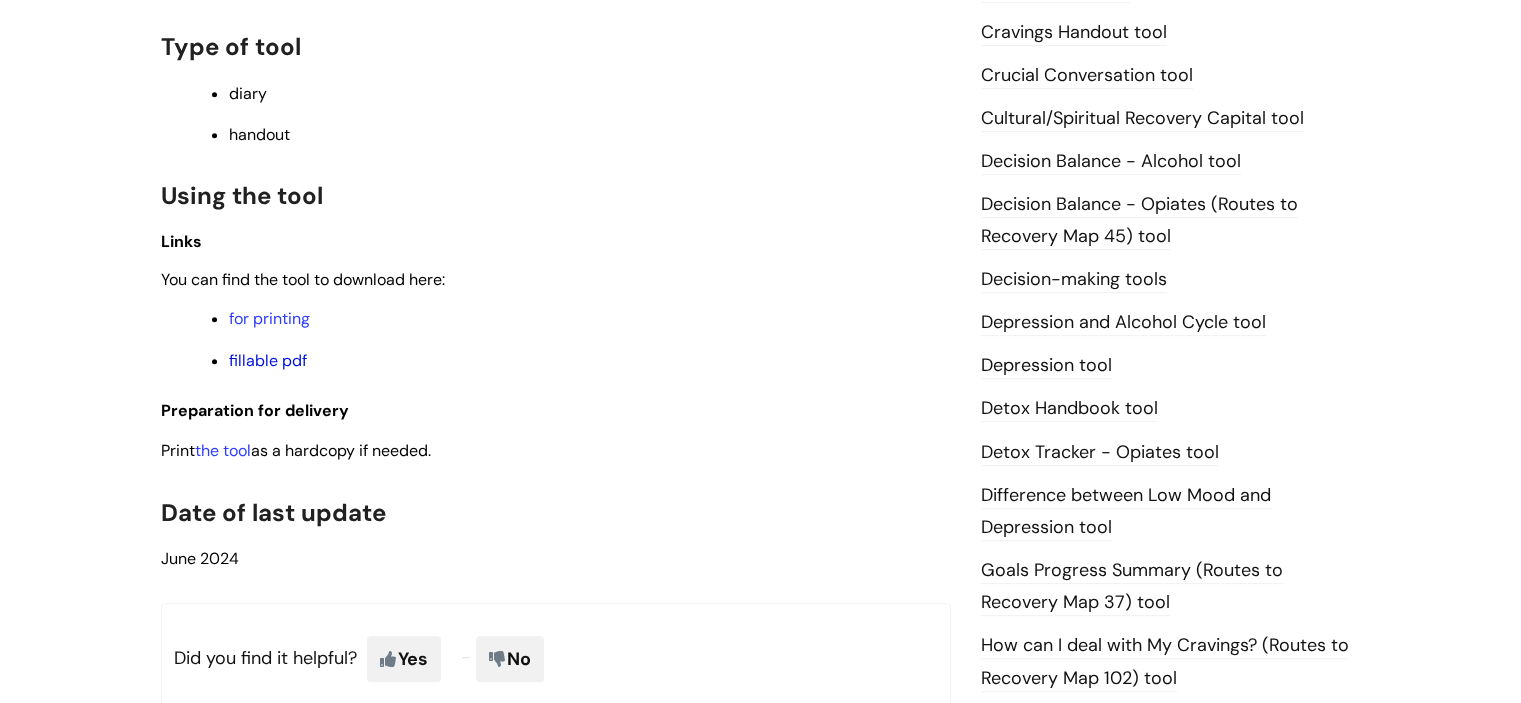 click on "fillable pdf" at bounding box center (268, 360) 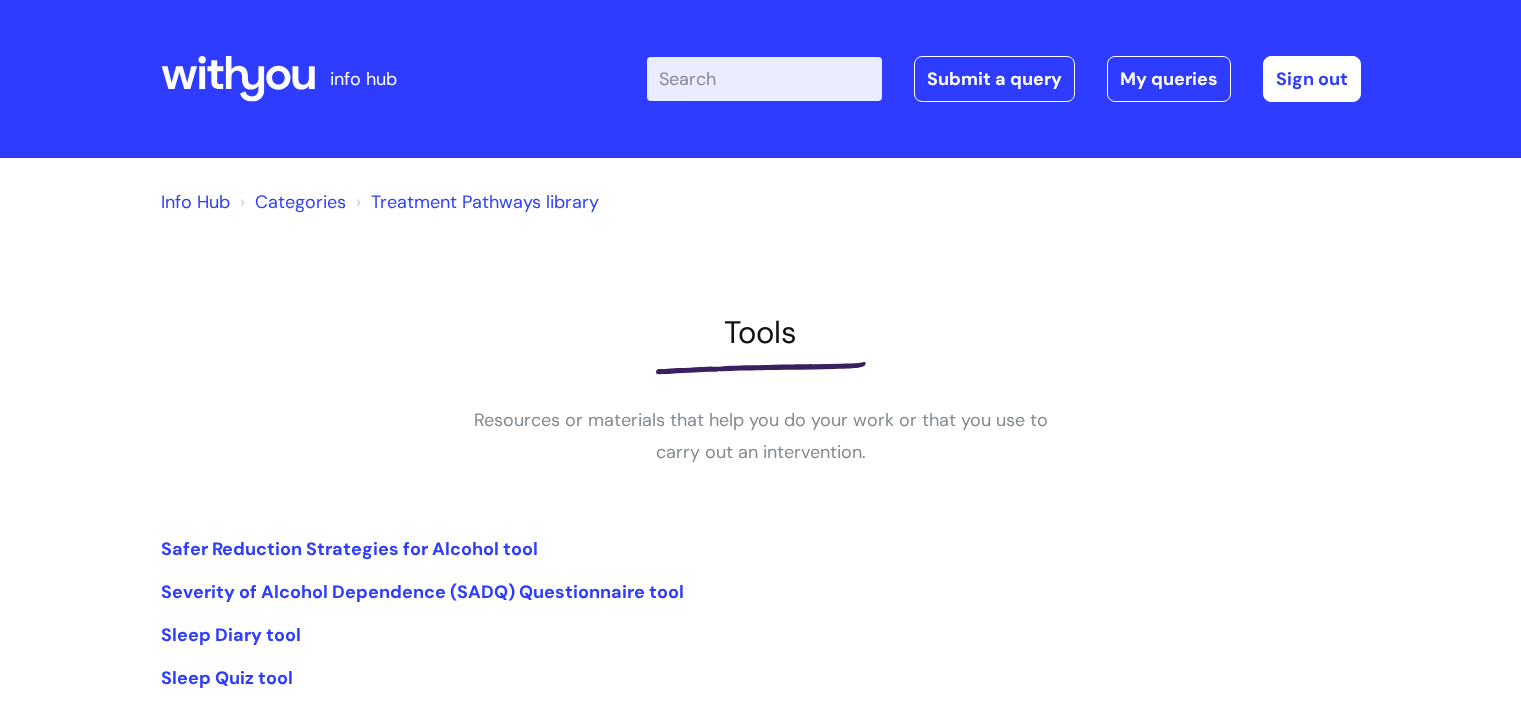 scroll, scrollTop: 0, scrollLeft: 0, axis: both 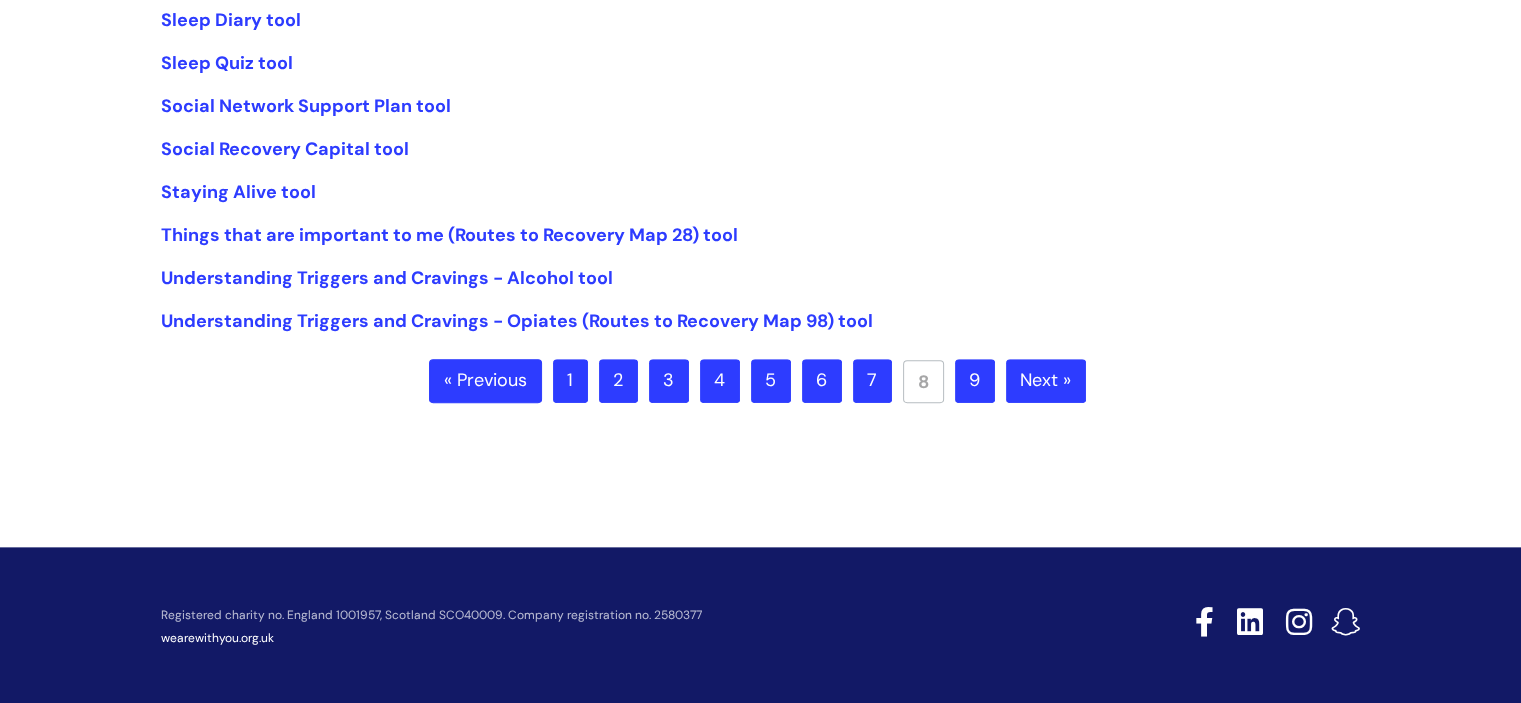click on "7" at bounding box center (872, 381) 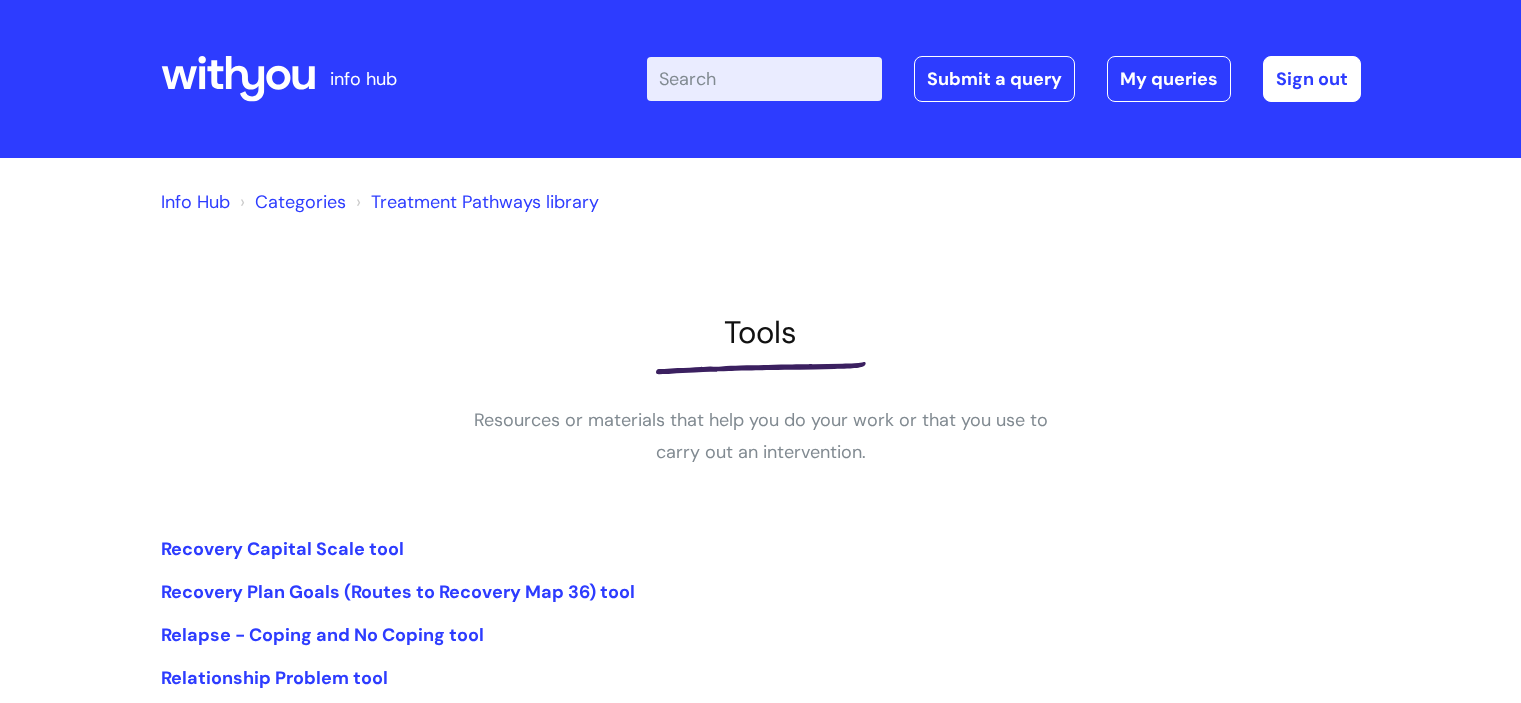 scroll, scrollTop: 0, scrollLeft: 0, axis: both 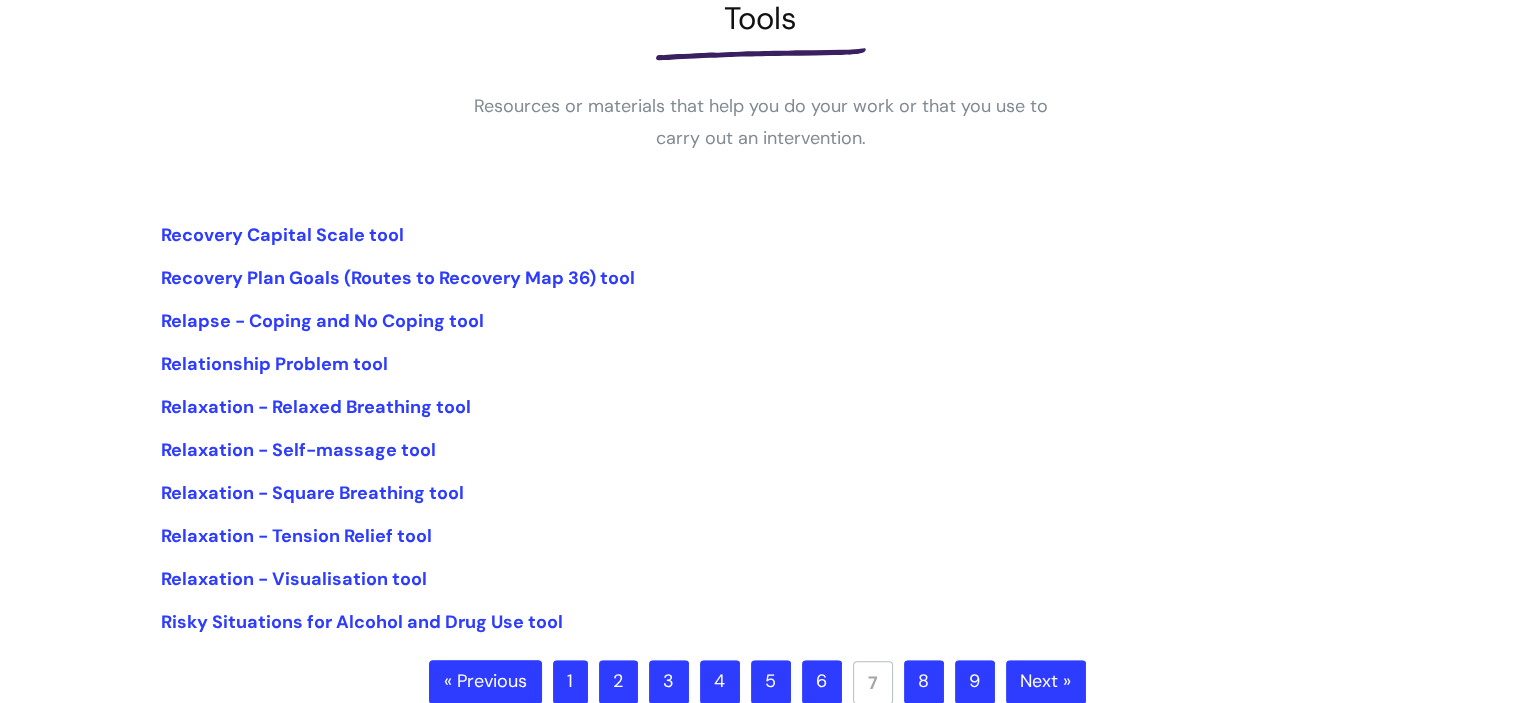 click on "6" at bounding box center [822, 682] 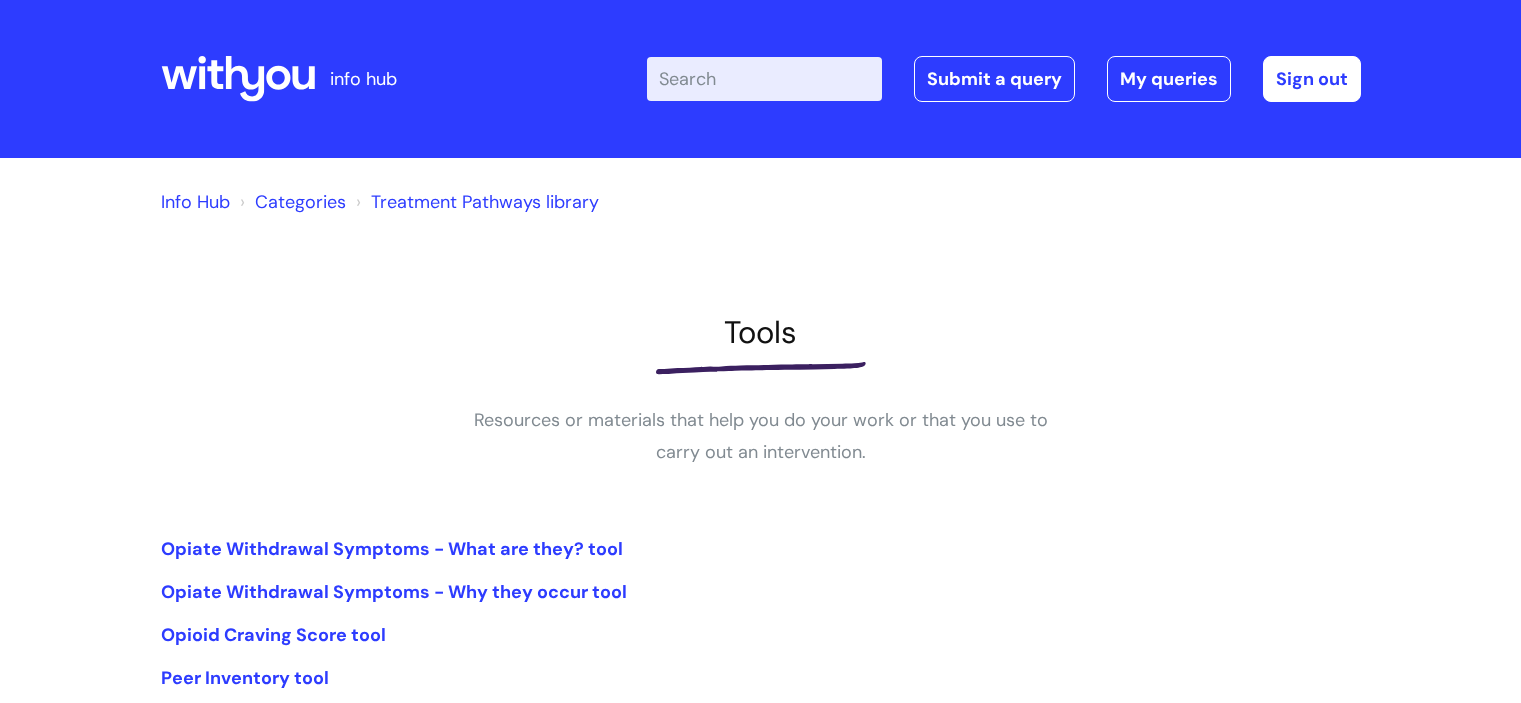 scroll, scrollTop: 0, scrollLeft: 0, axis: both 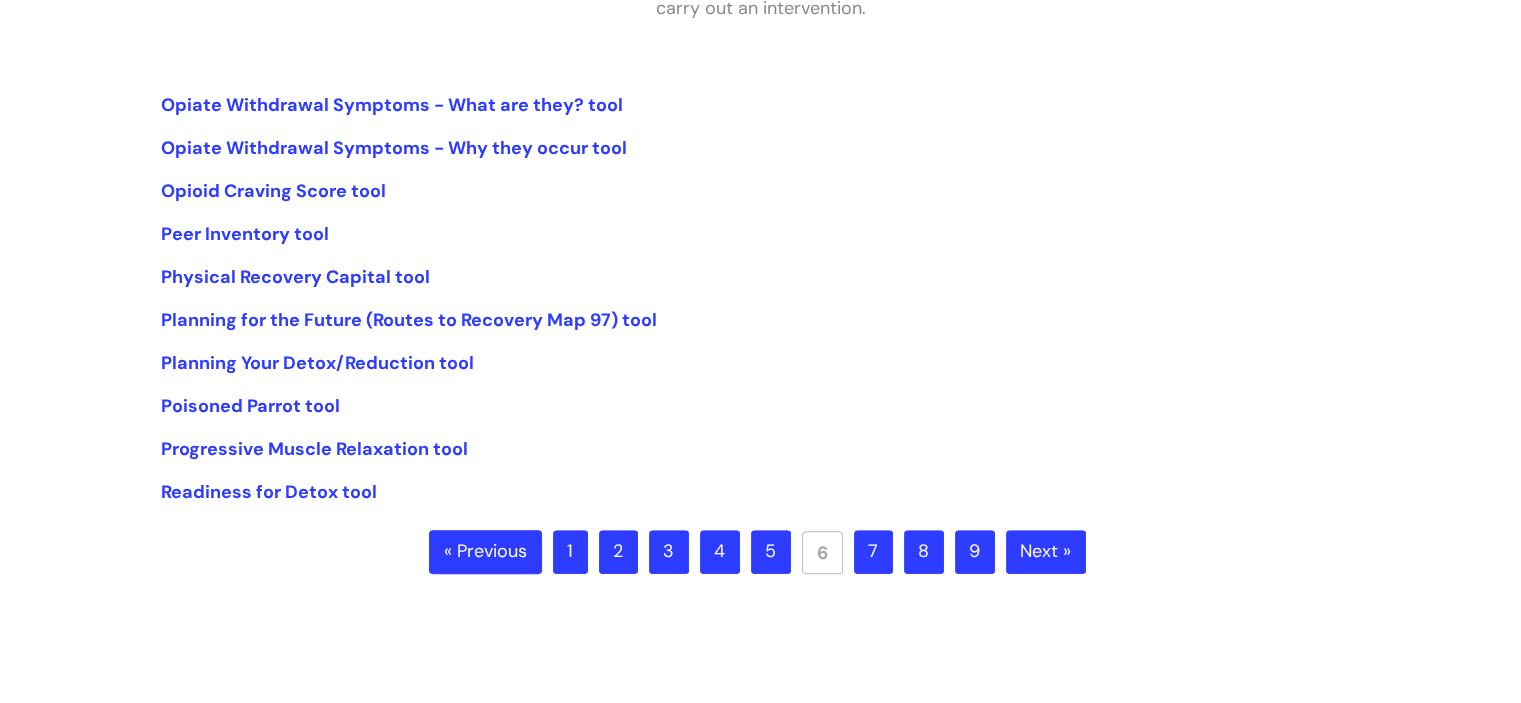 click on "9" at bounding box center (975, 552) 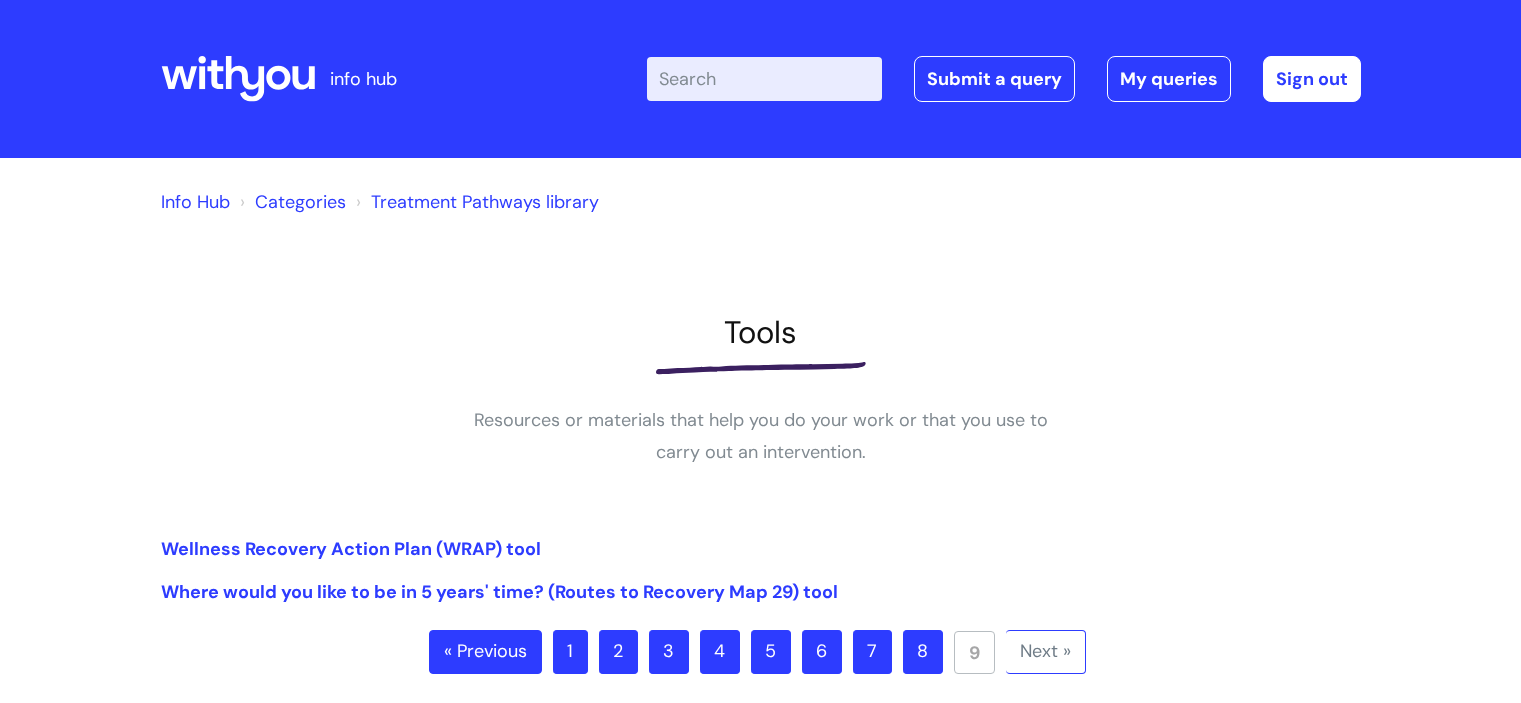 scroll, scrollTop: 0, scrollLeft: 0, axis: both 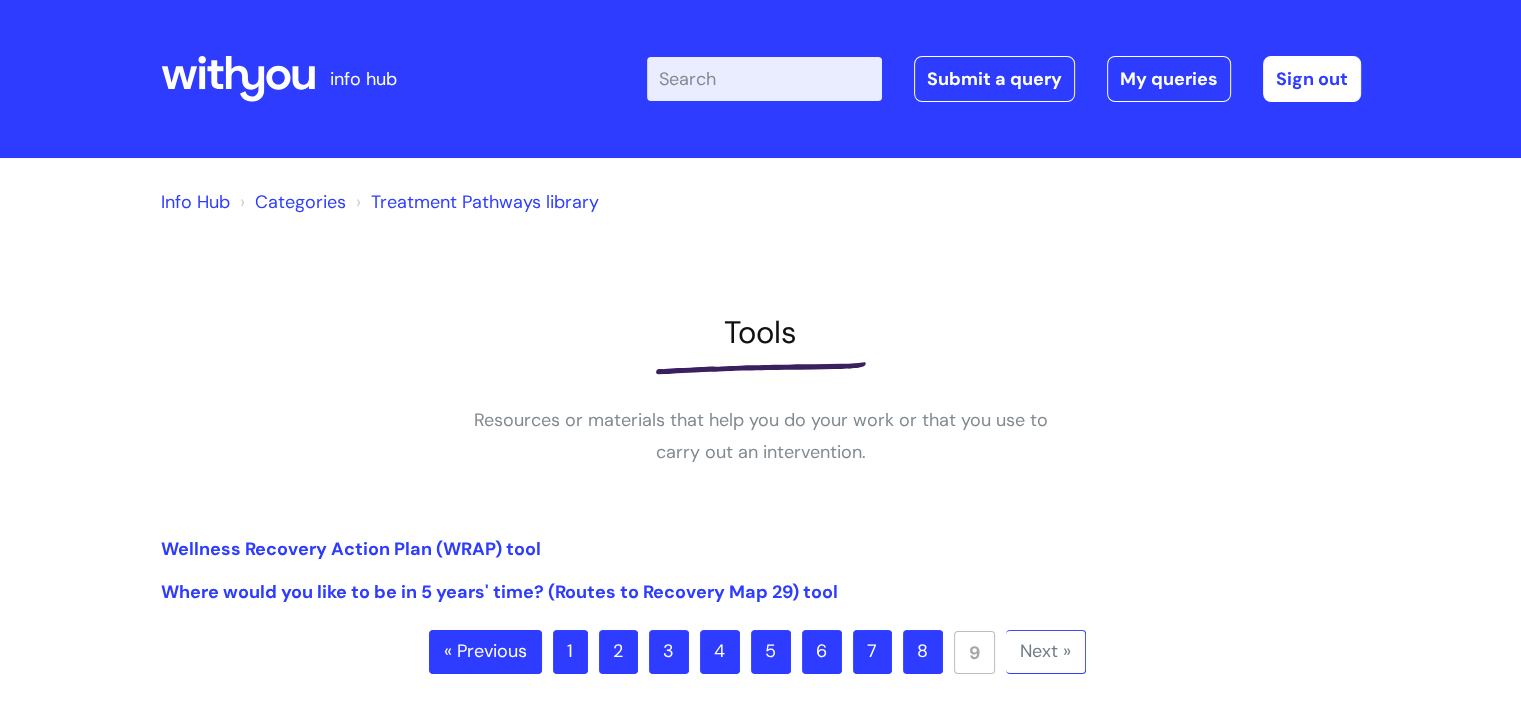 click on "7" at bounding box center (872, 652) 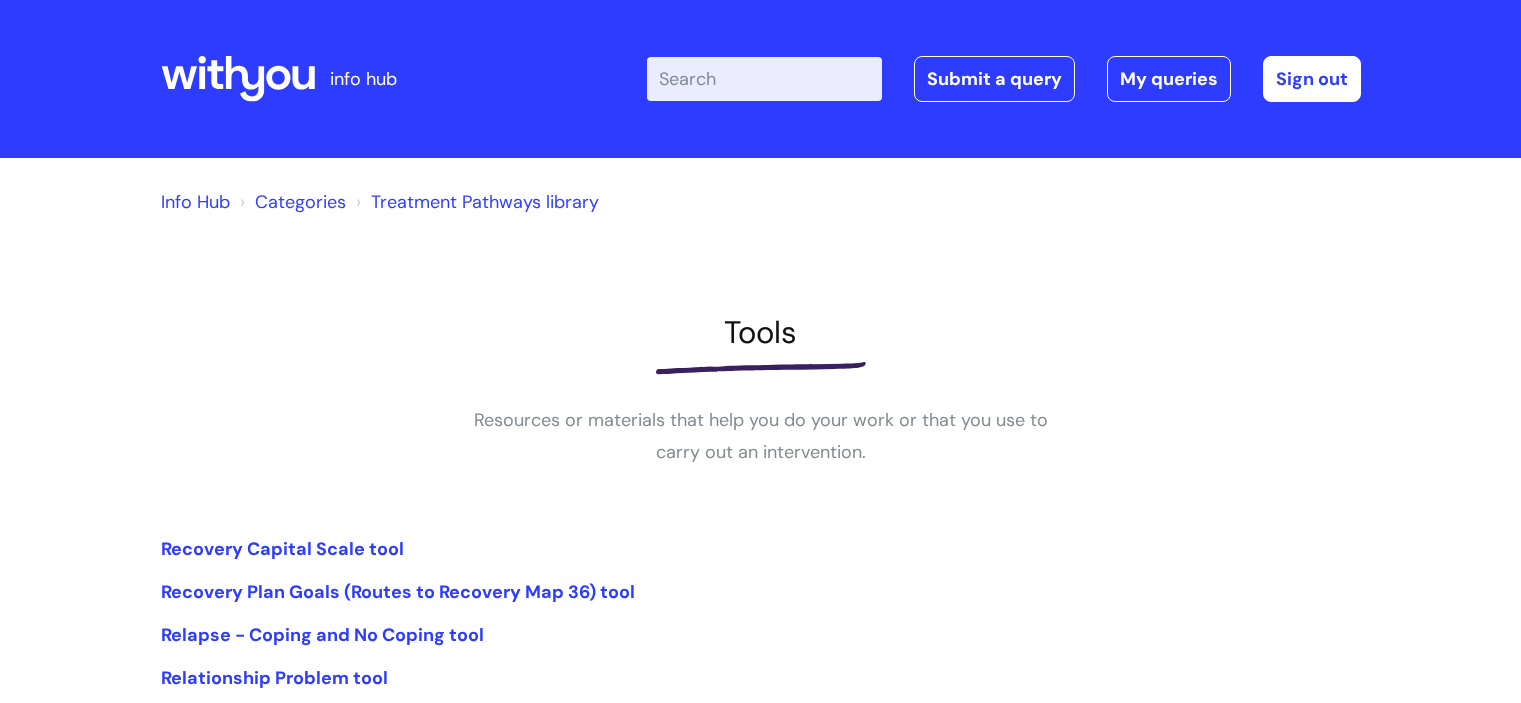 scroll, scrollTop: 0, scrollLeft: 0, axis: both 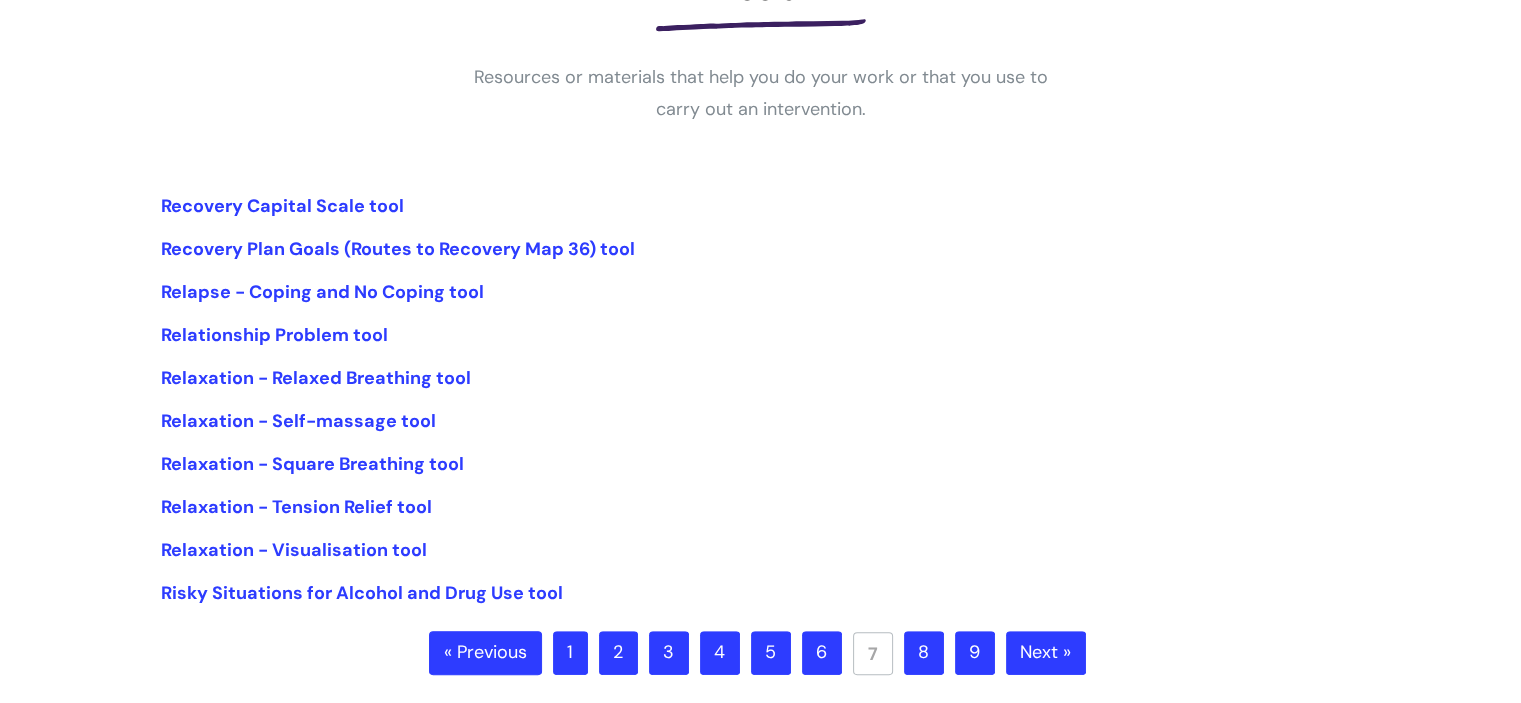 click on "Next »" at bounding box center [1046, 653] 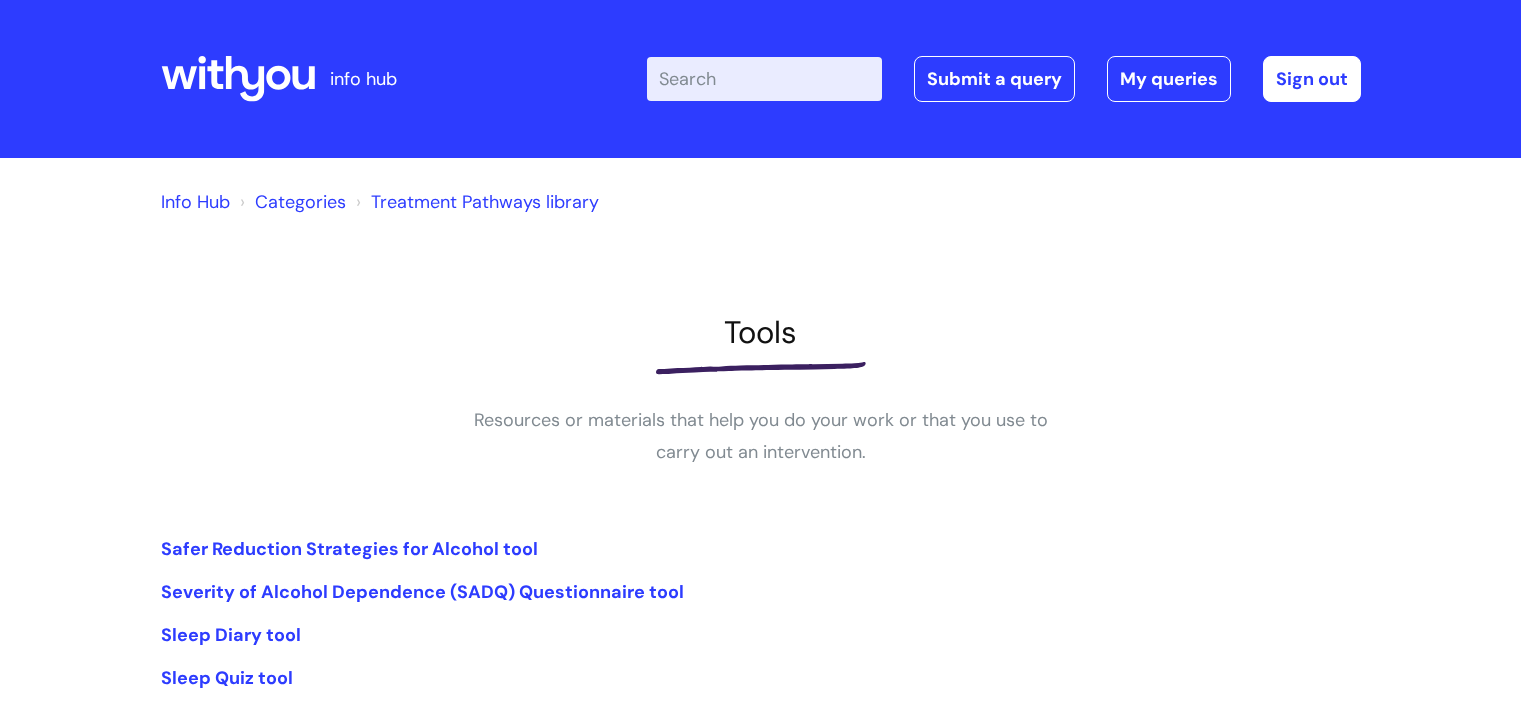 scroll, scrollTop: 0, scrollLeft: 0, axis: both 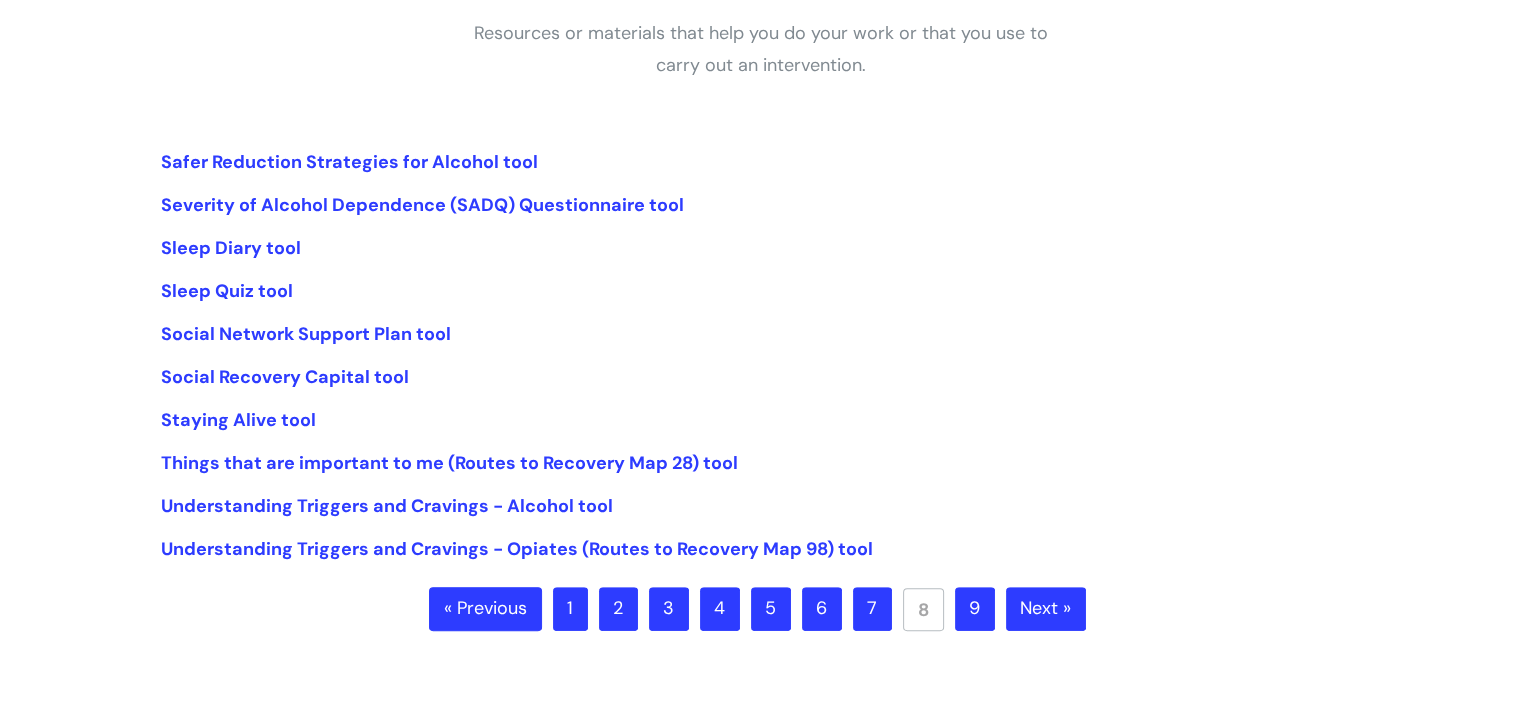 click on "9" at bounding box center (975, 609) 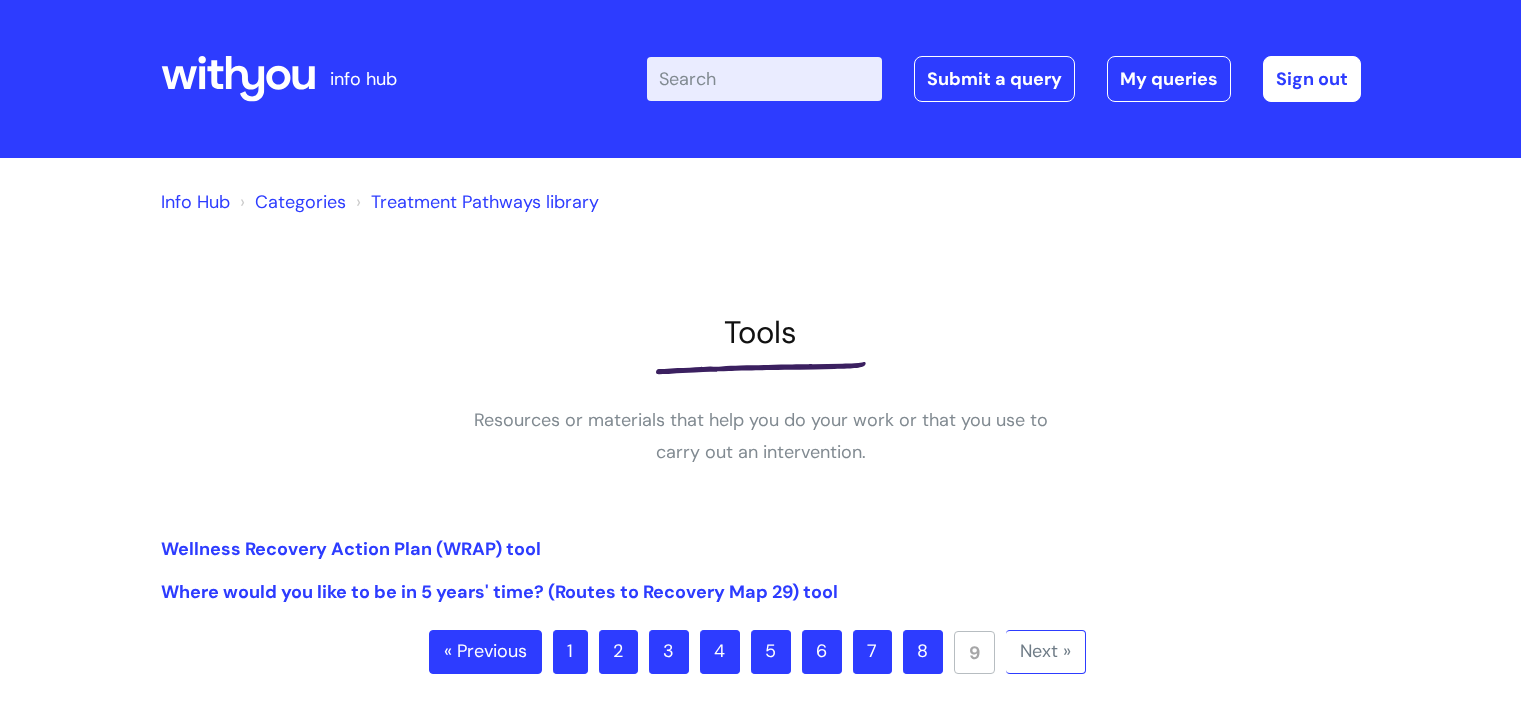 scroll, scrollTop: 0, scrollLeft: 0, axis: both 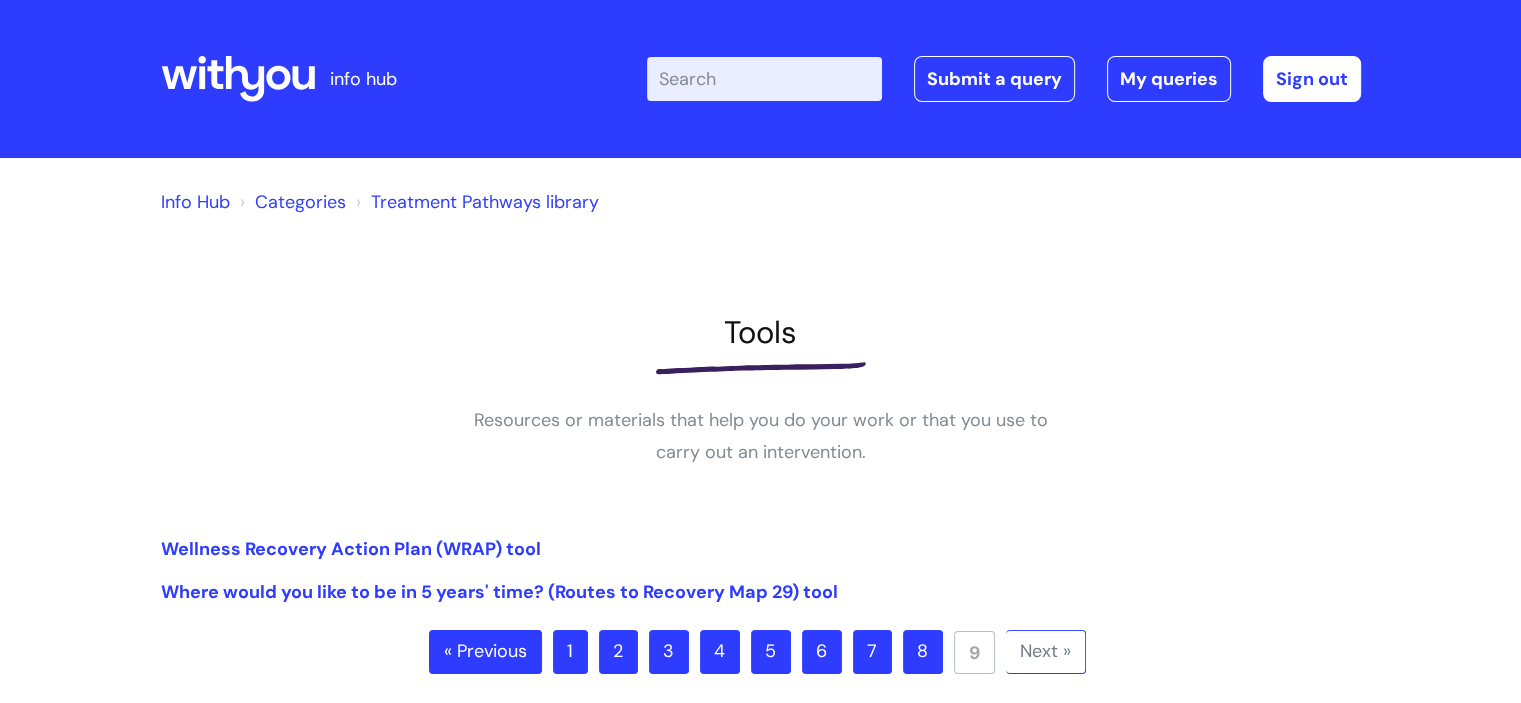click on "8" at bounding box center (923, 652) 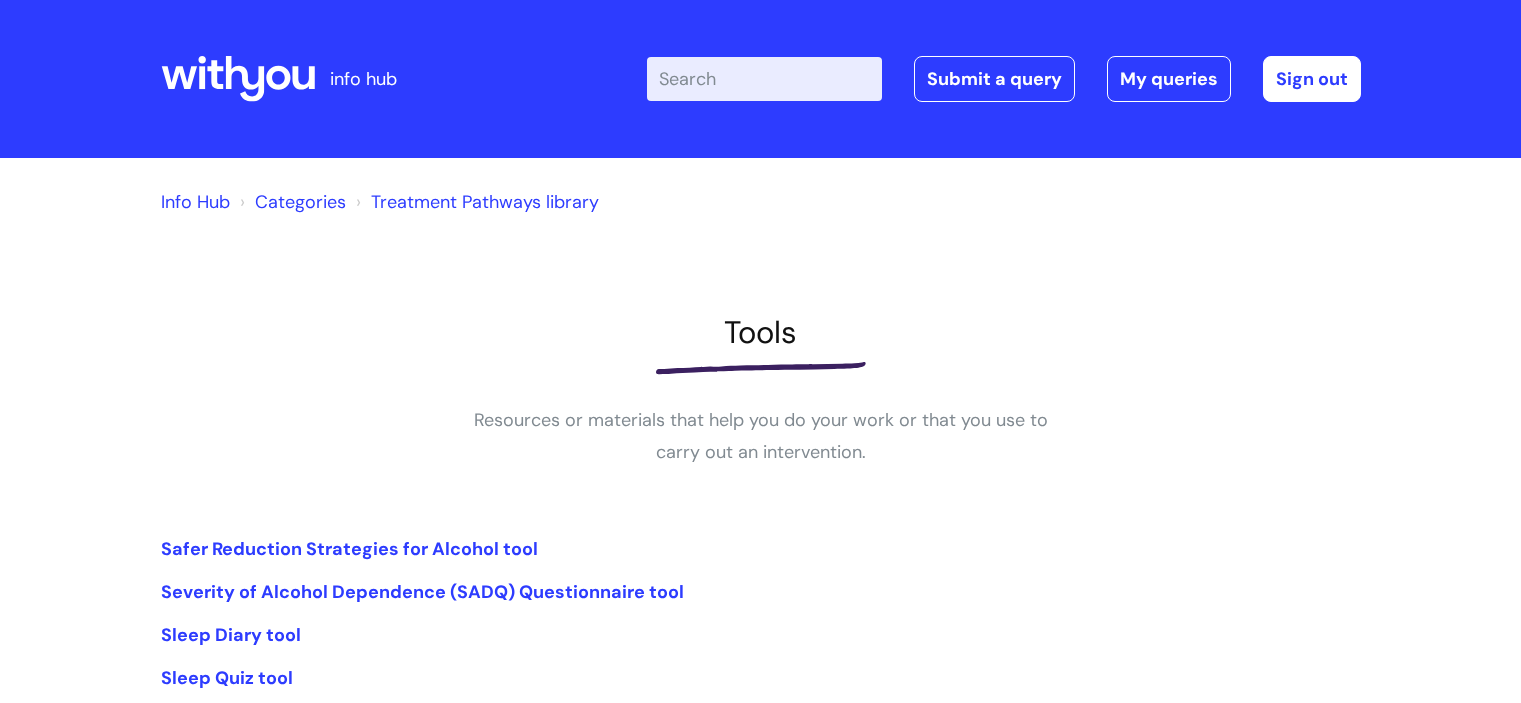 scroll, scrollTop: 0, scrollLeft: 0, axis: both 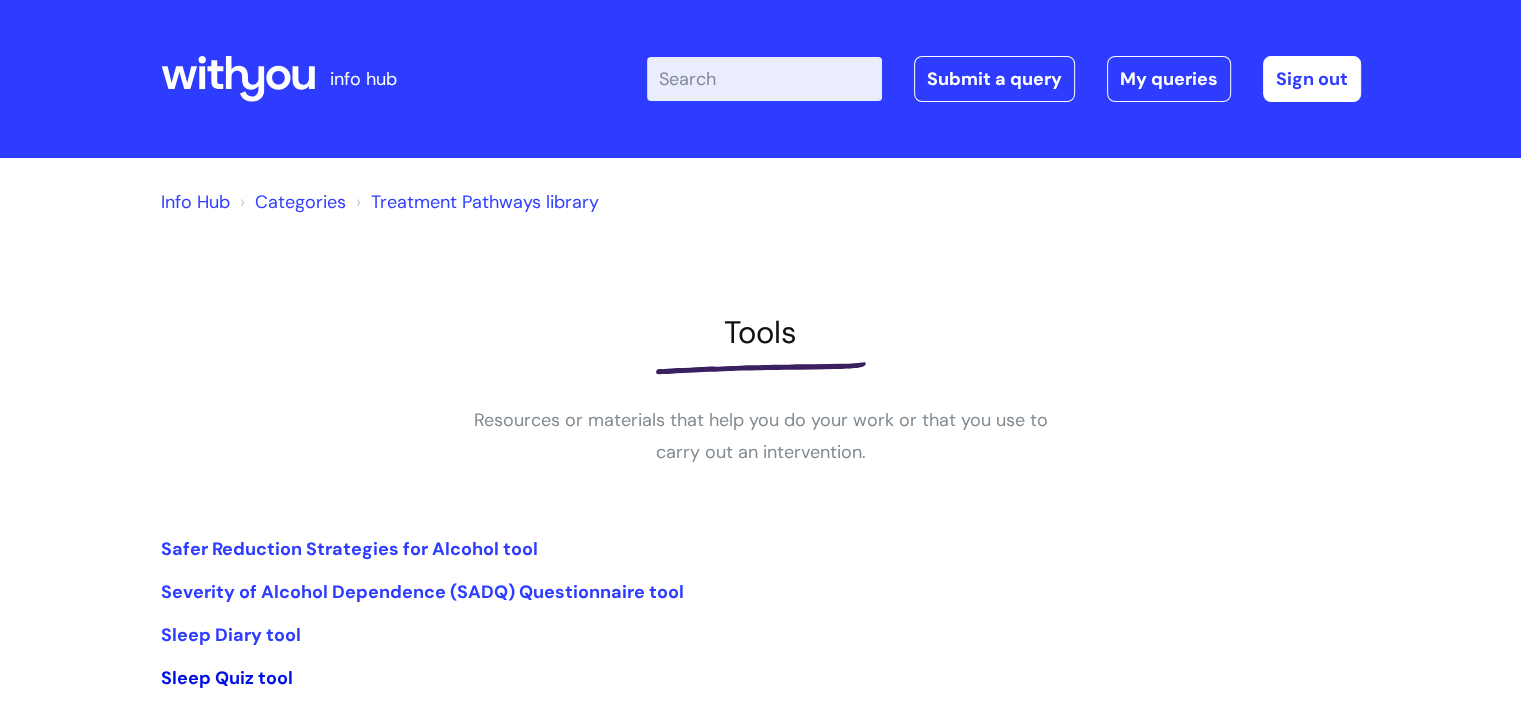 click on "Sleep Quiz tool" at bounding box center (227, 678) 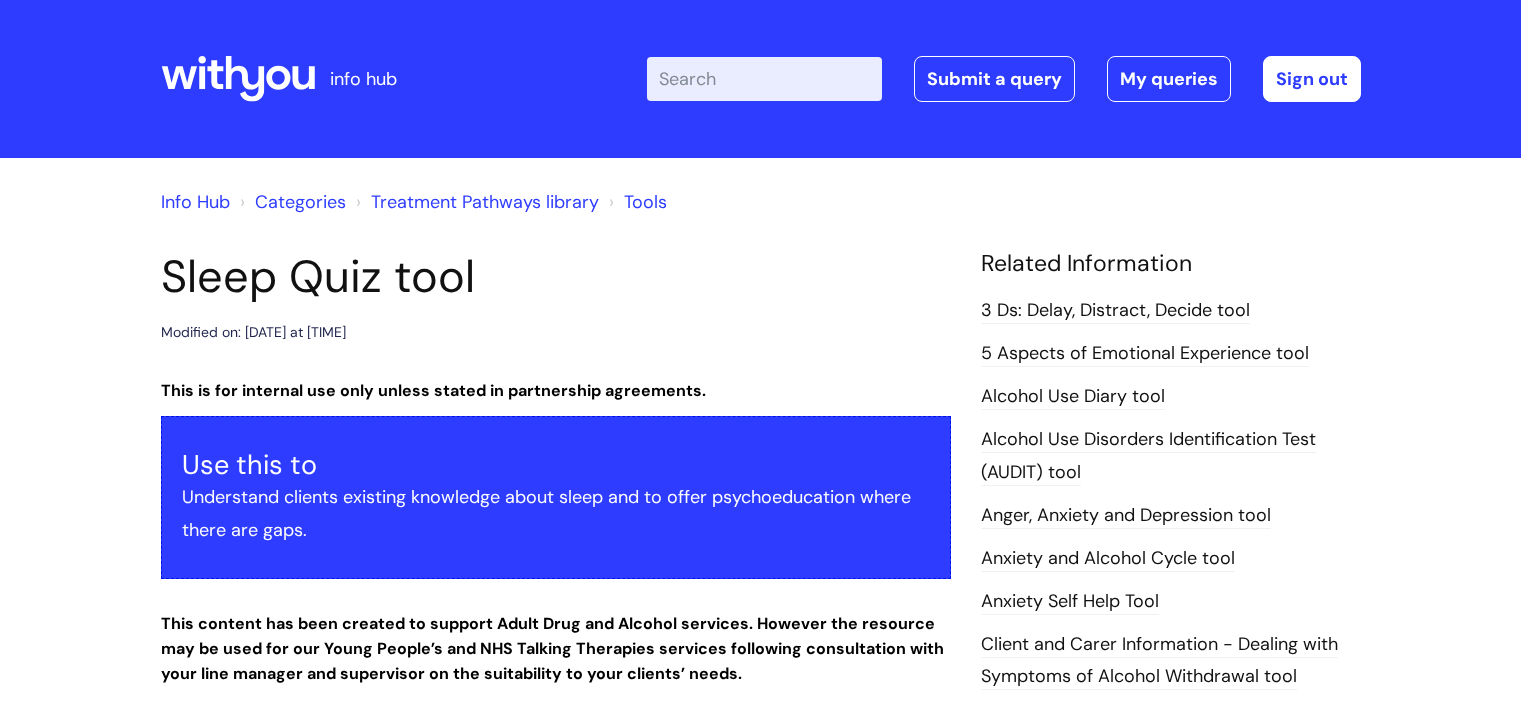 scroll, scrollTop: 0, scrollLeft: 0, axis: both 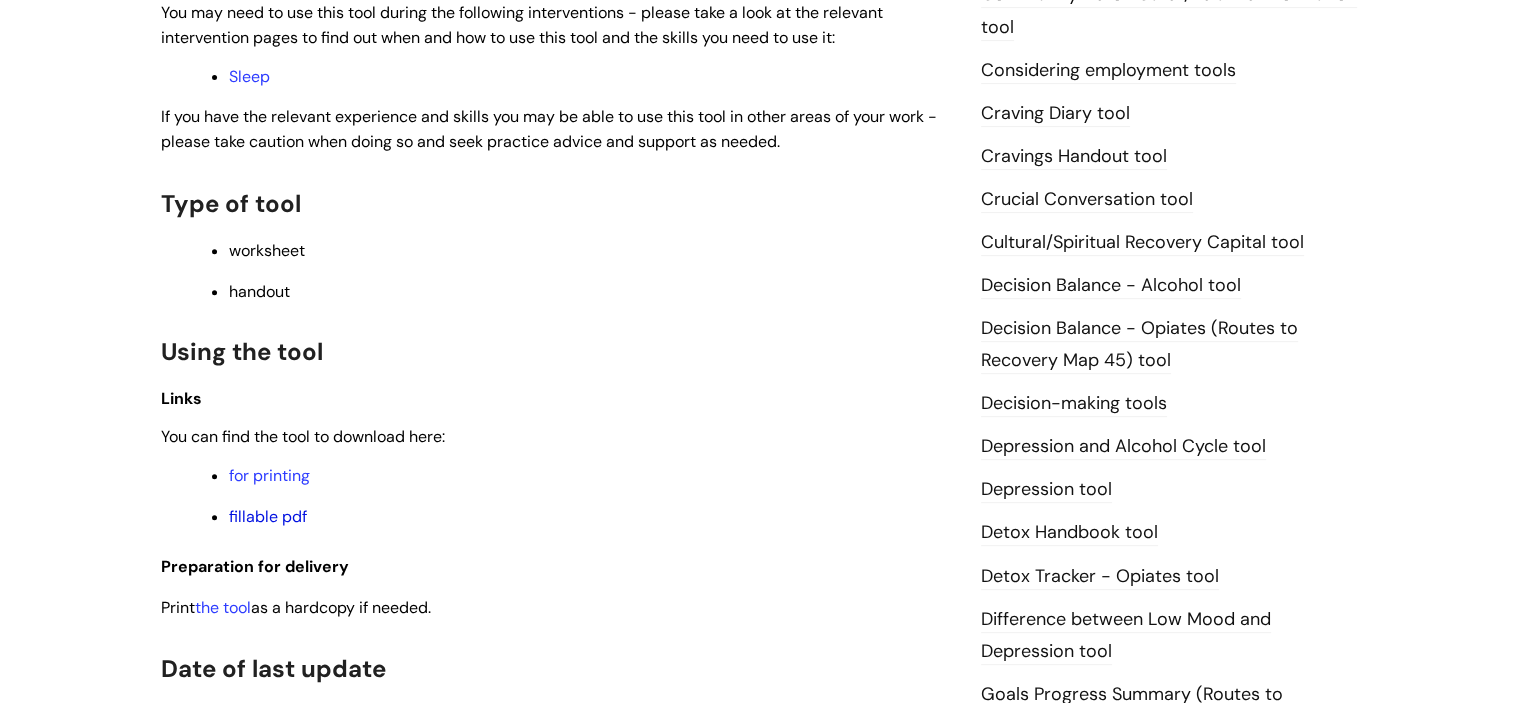 click on "fillable pdf" at bounding box center [268, 516] 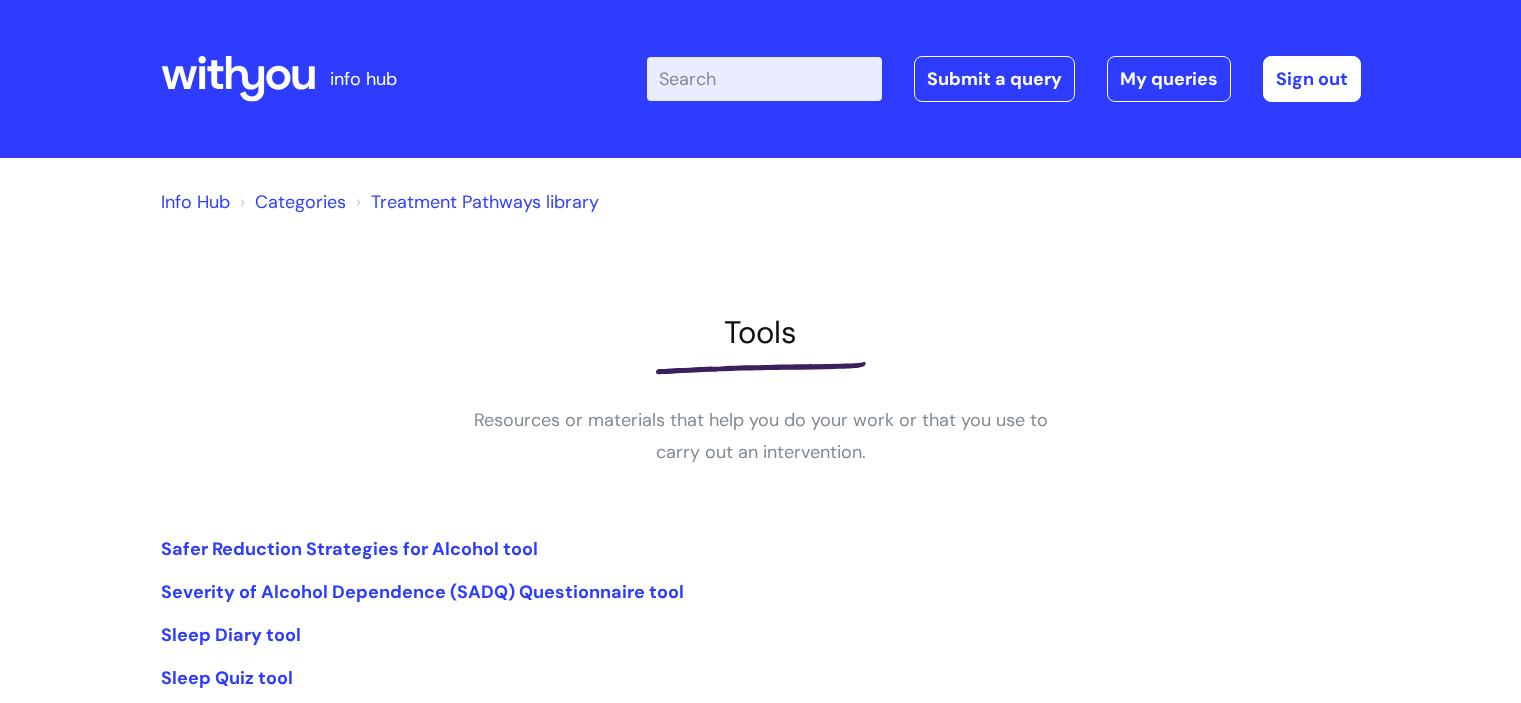 scroll, scrollTop: 0, scrollLeft: 0, axis: both 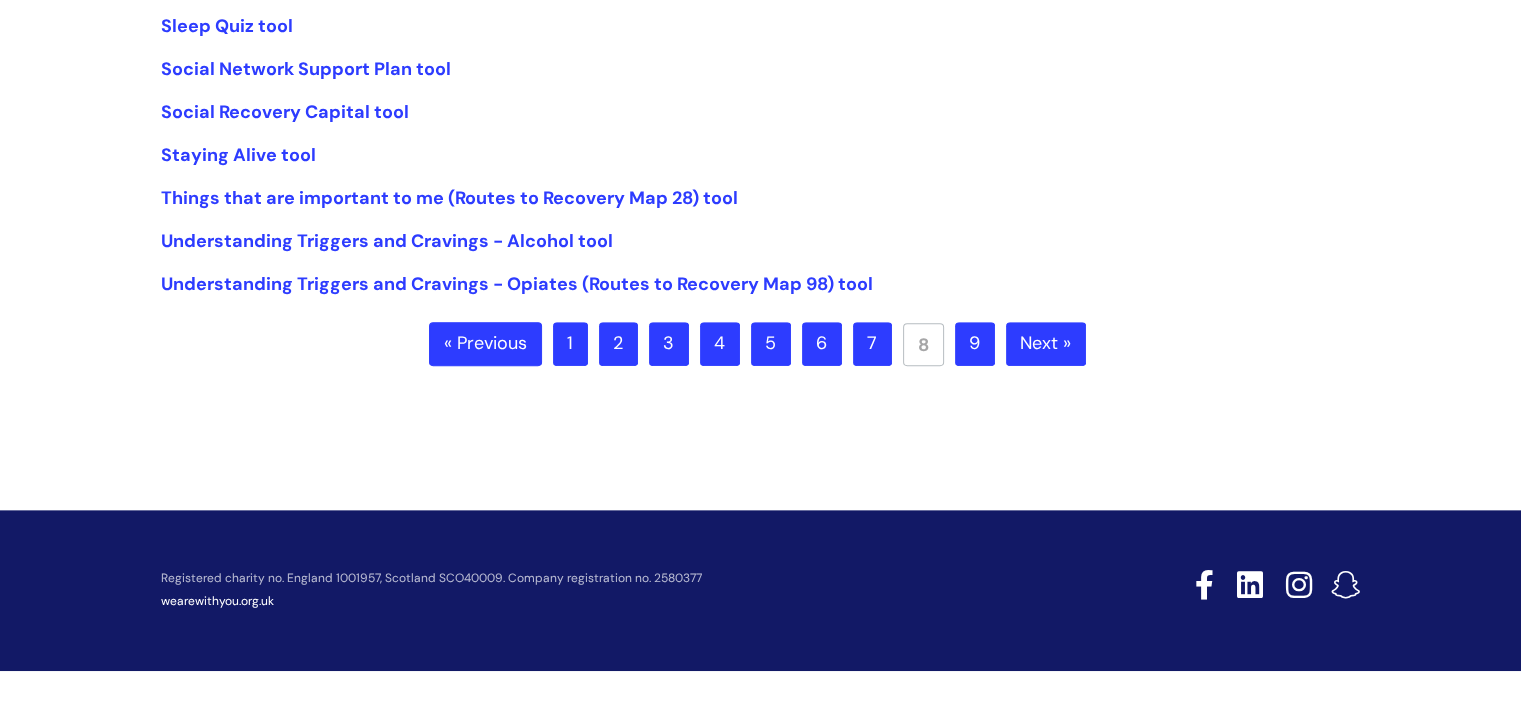 click on "9" at bounding box center (975, 344) 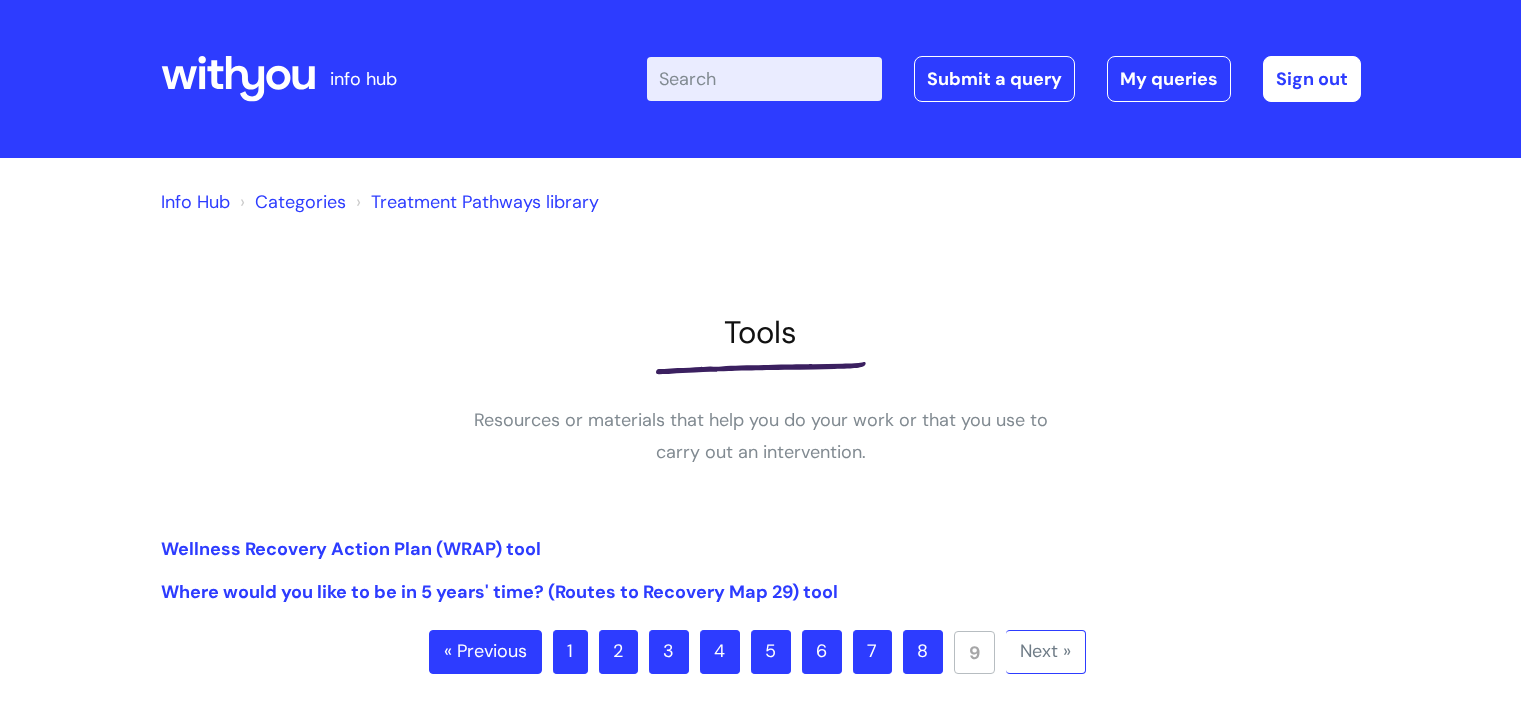 scroll, scrollTop: 0, scrollLeft: 0, axis: both 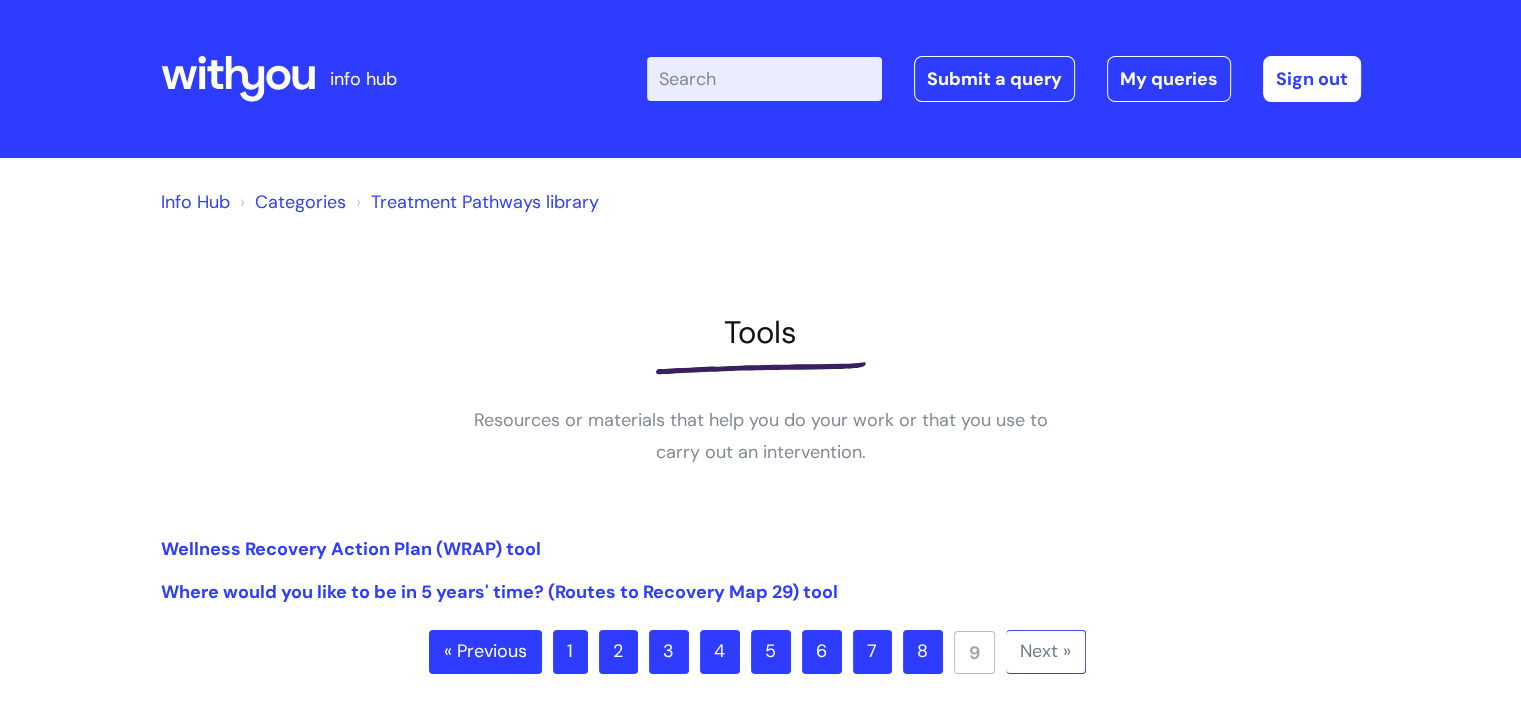 click on "8" at bounding box center [923, 652] 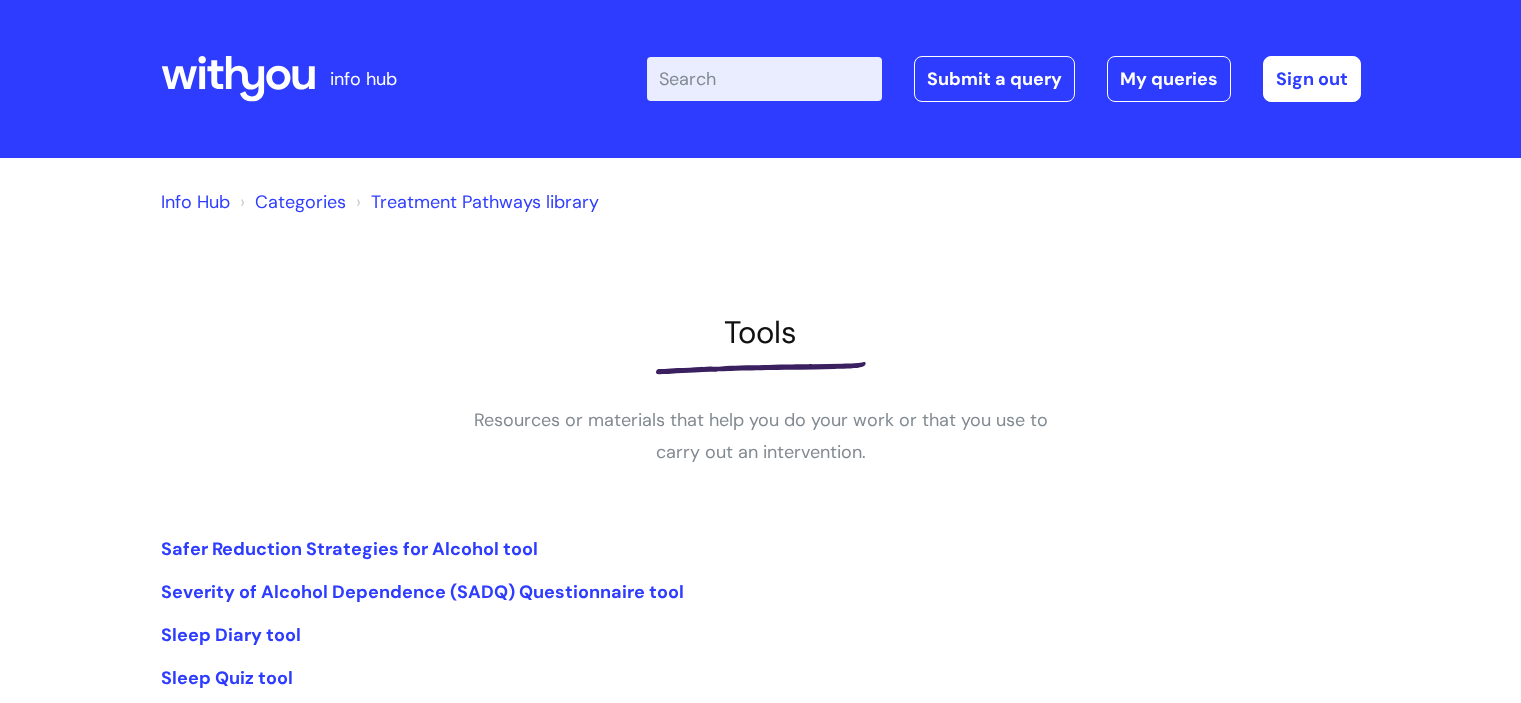scroll, scrollTop: 0, scrollLeft: 0, axis: both 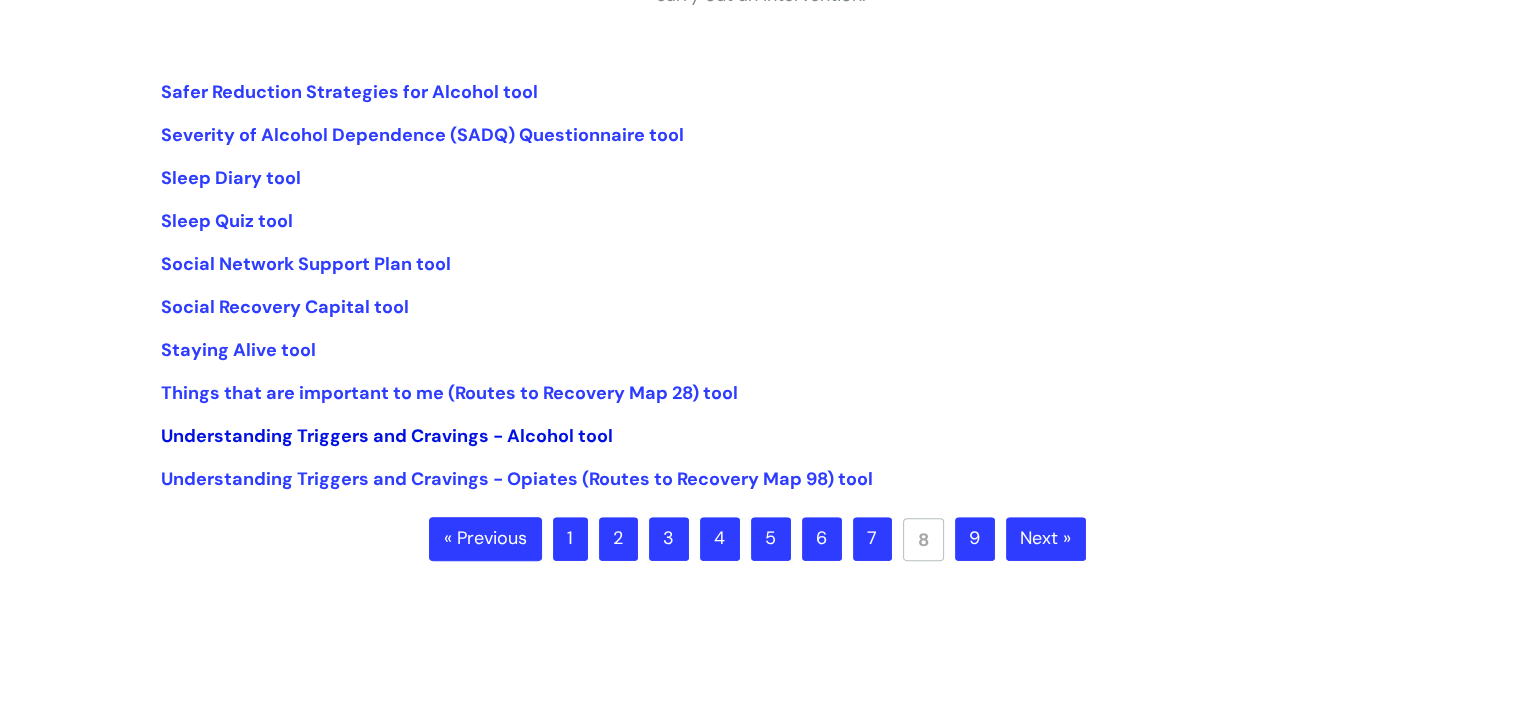 click on "Understanding Triggers and Cravings - Alcohol tool" at bounding box center [387, 436] 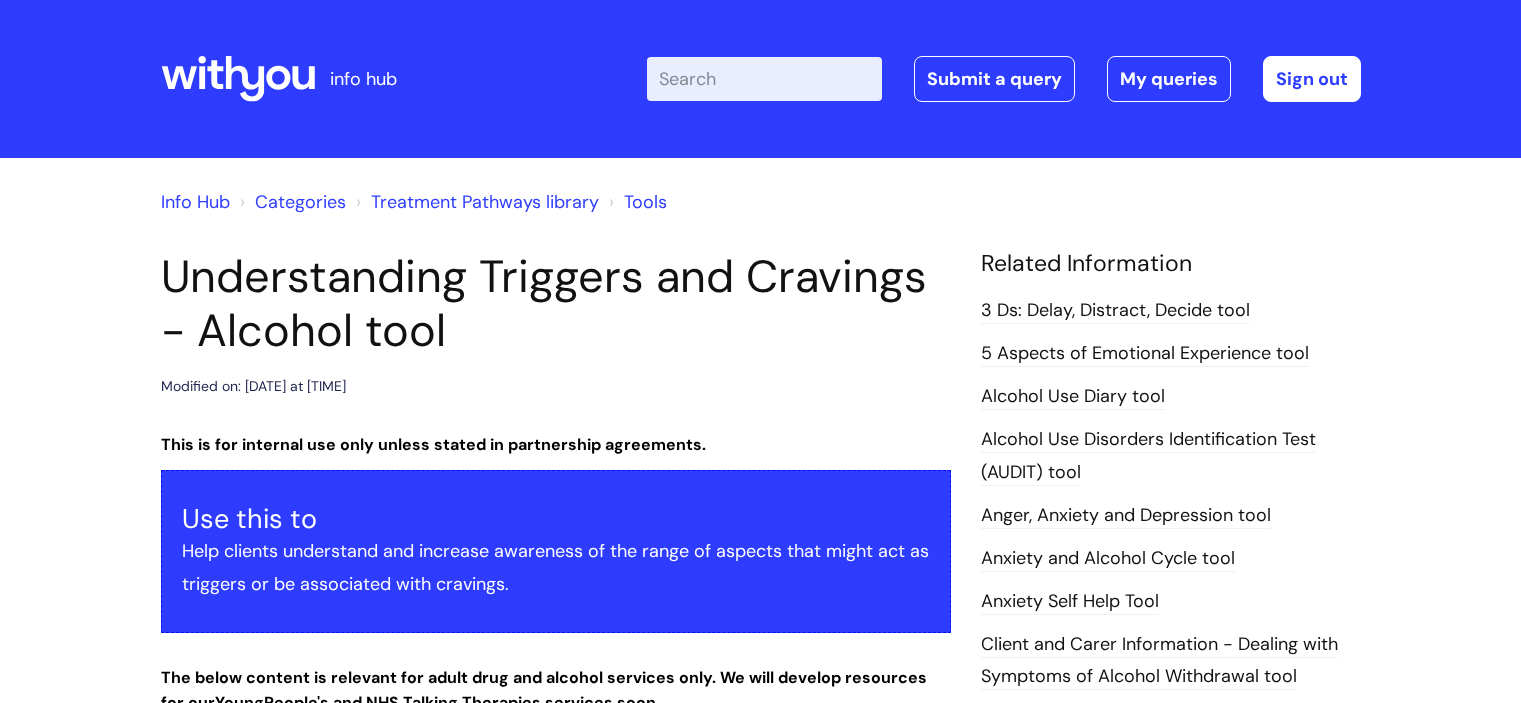 scroll, scrollTop: 0, scrollLeft: 0, axis: both 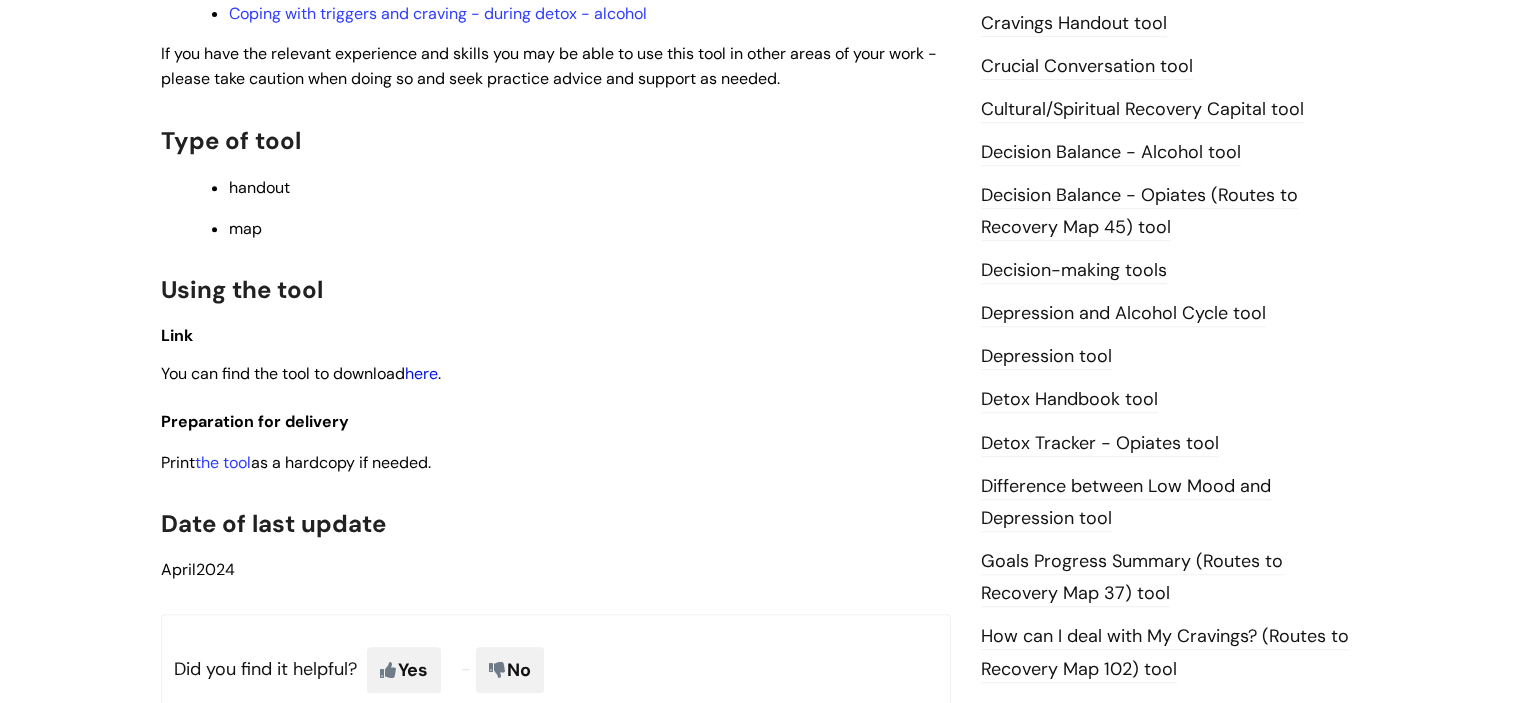 click on "here" at bounding box center [421, 373] 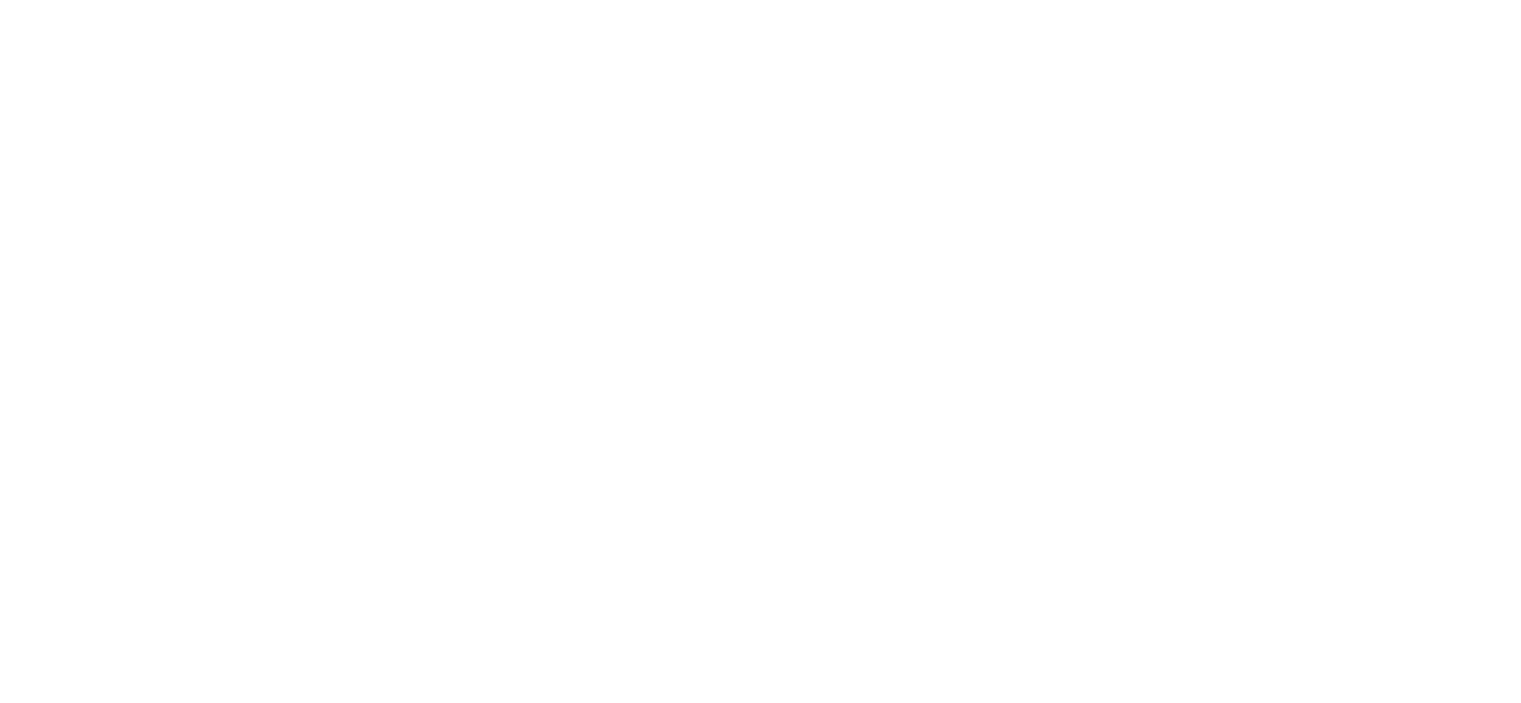 scroll, scrollTop: 453, scrollLeft: 0, axis: vertical 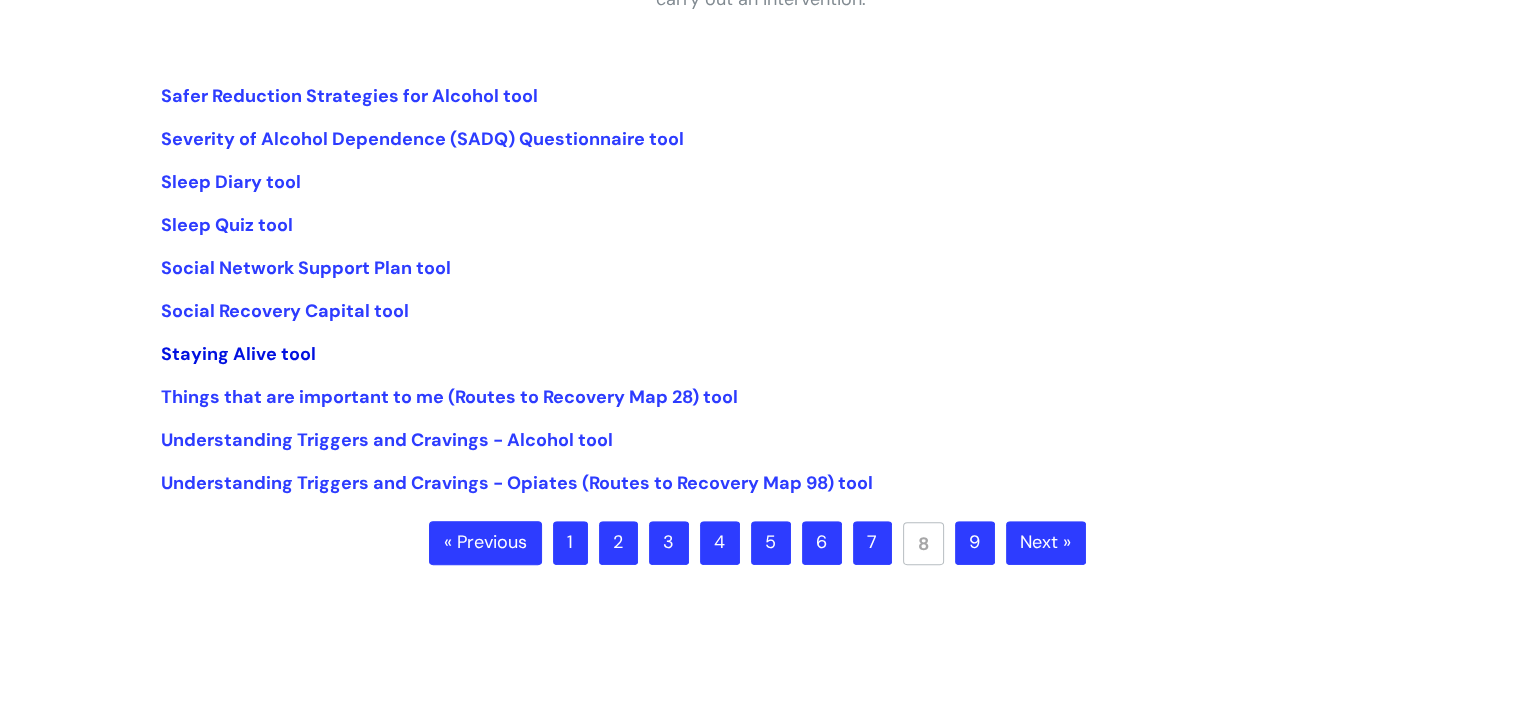 click on "Staying Alive tool" at bounding box center [238, 354] 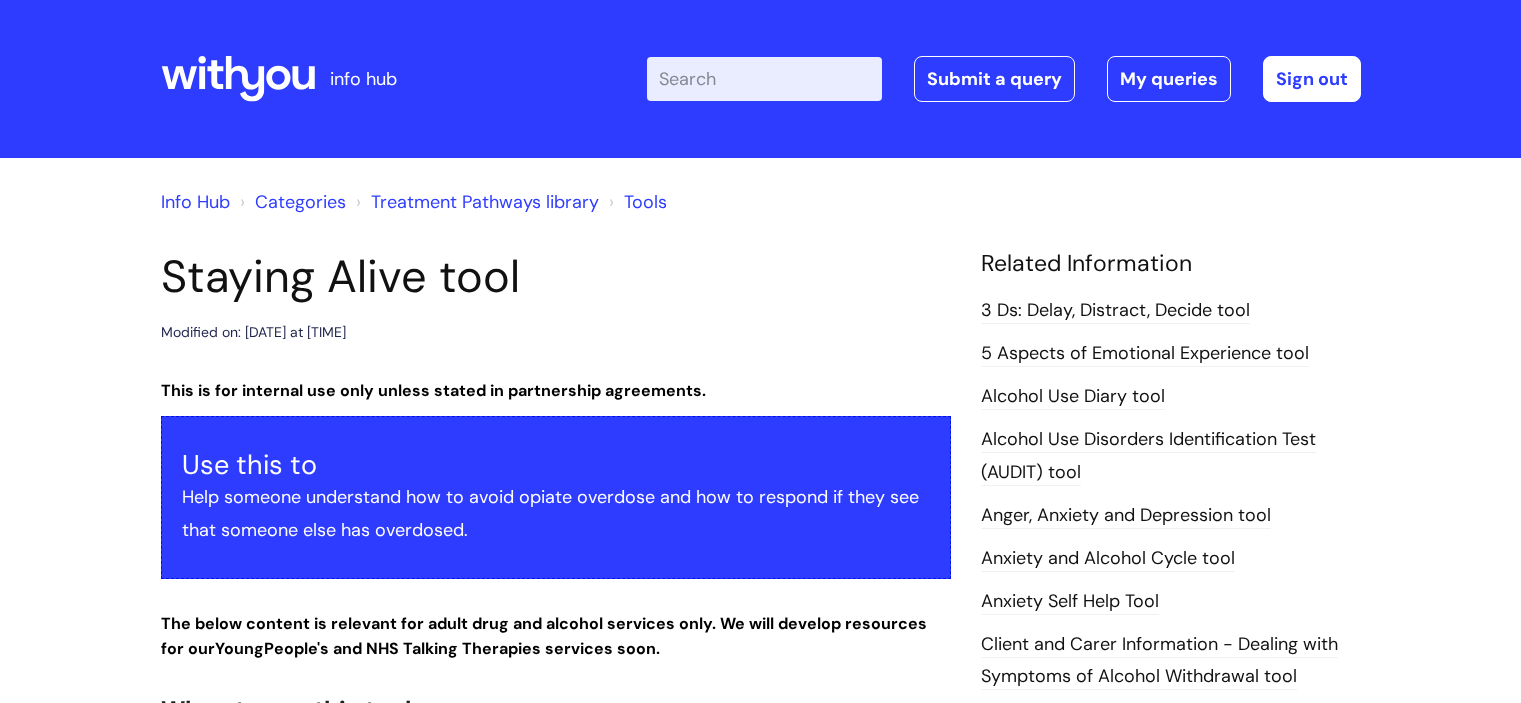 scroll, scrollTop: 0, scrollLeft: 0, axis: both 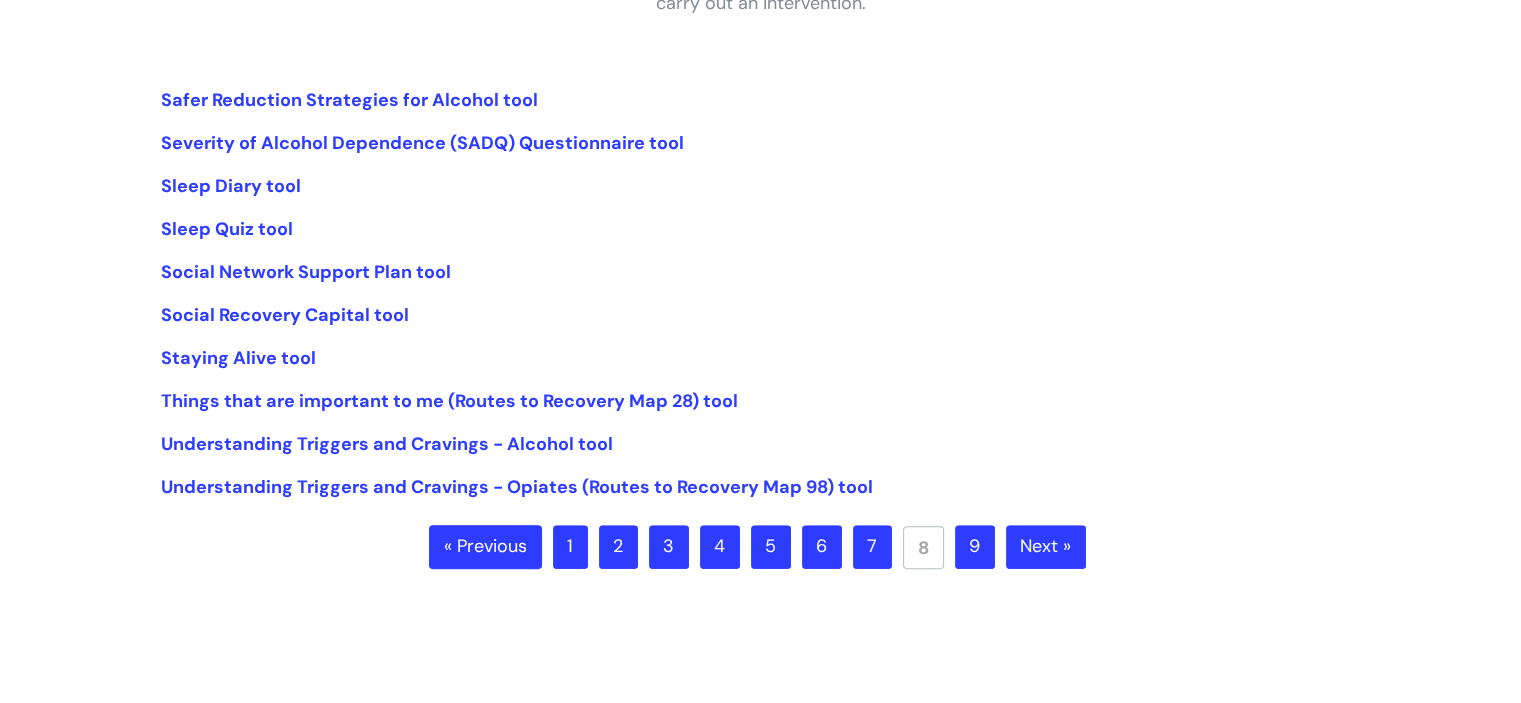 click on "5" at bounding box center (771, 547) 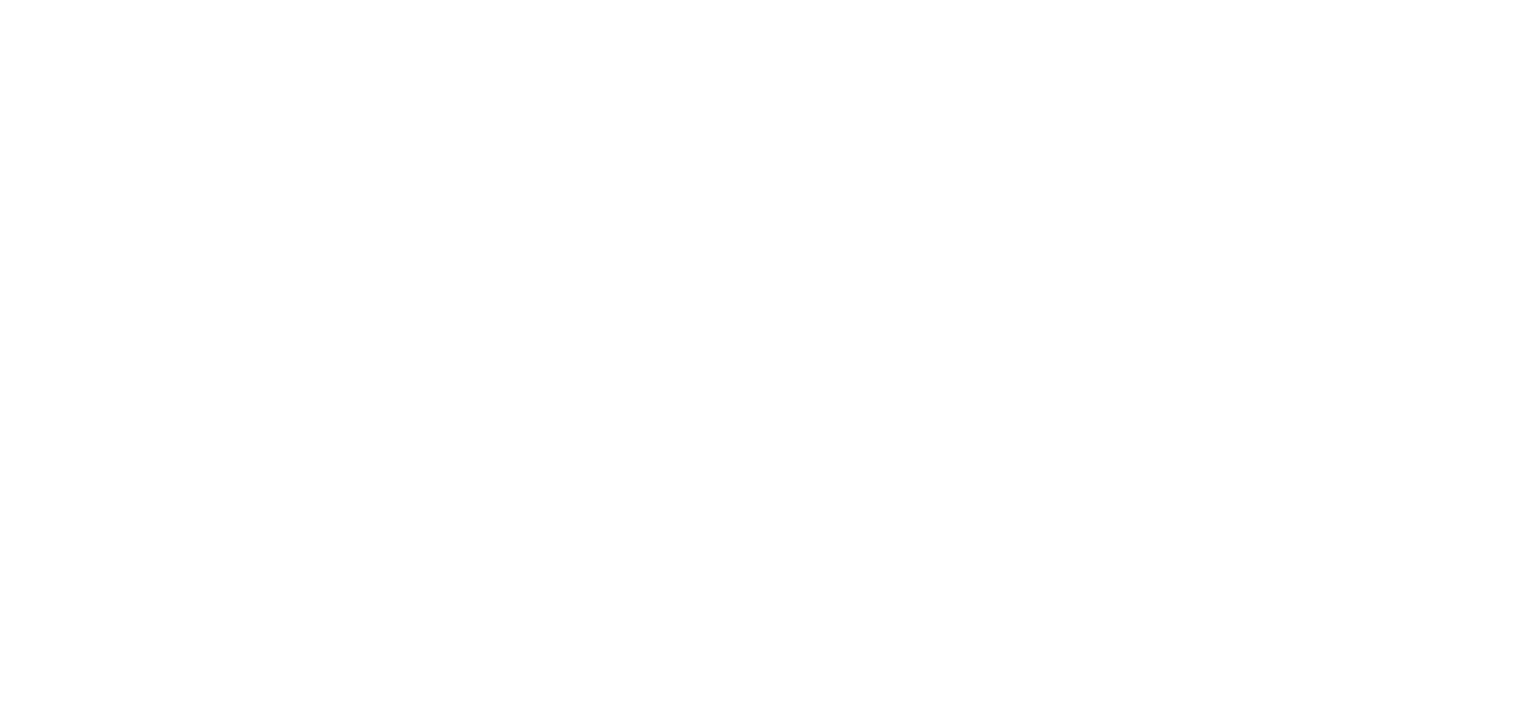 scroll, scrollTop: 0, scrollLeft: 0, axis: both 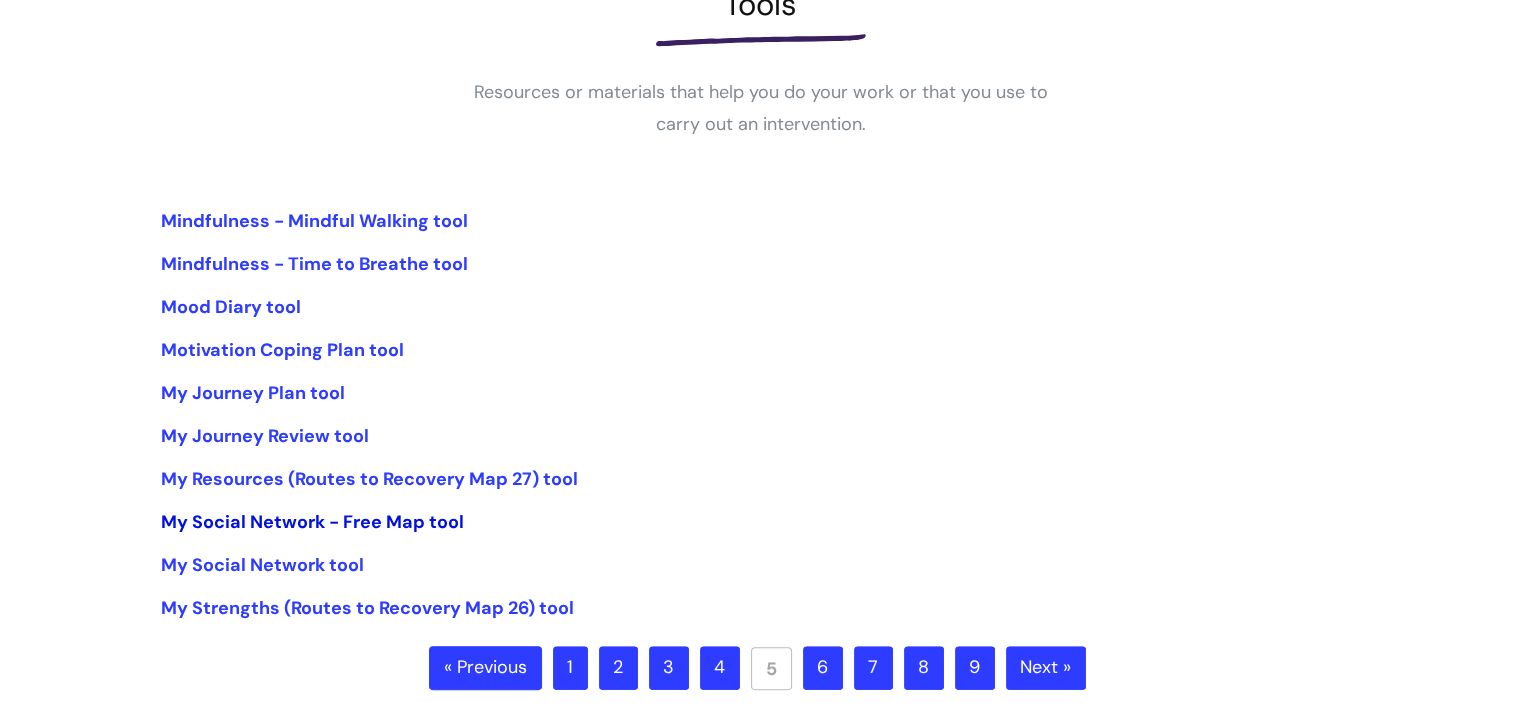 click on "My Social Network - Free Map tool" at bounding box center [312, 522] 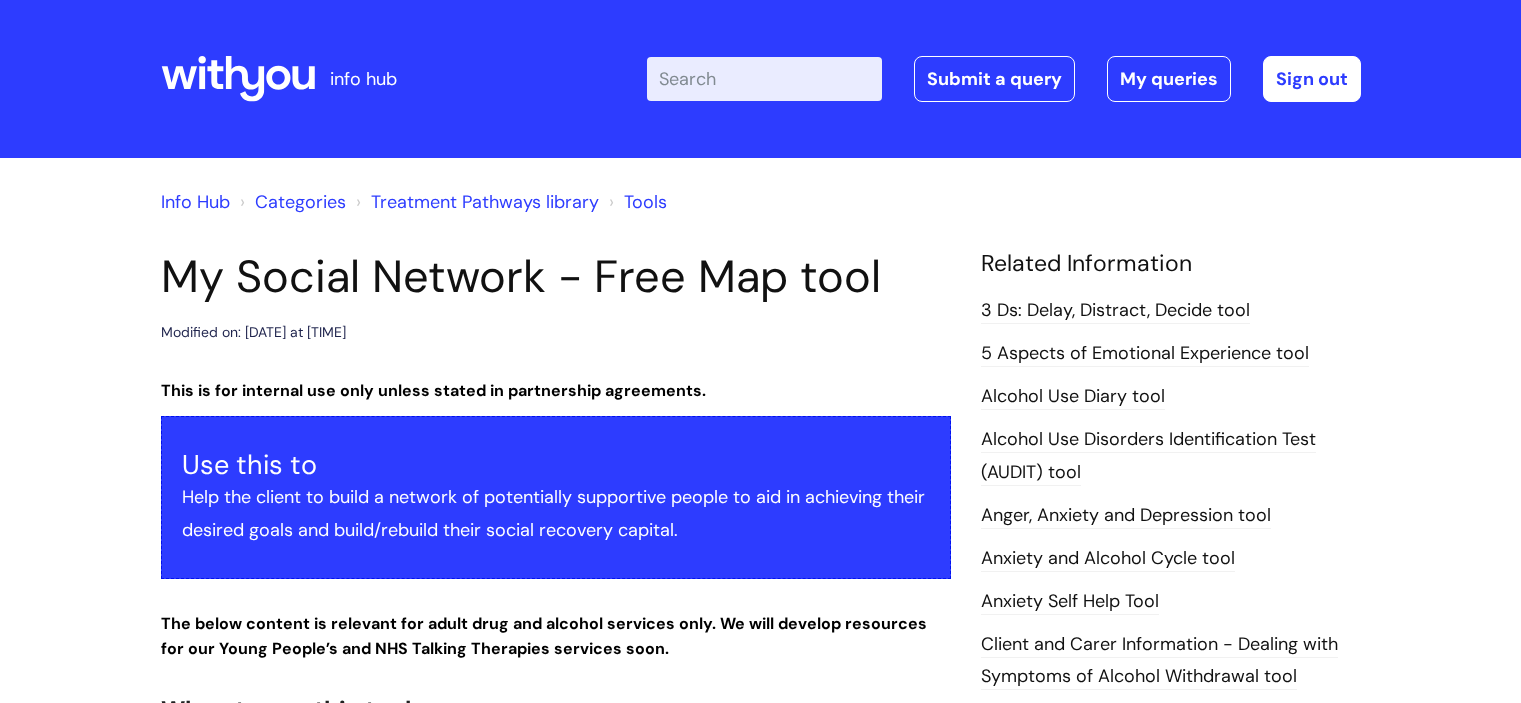 scroll, scrollTop: 0, scrollLeft: 0, axis: both 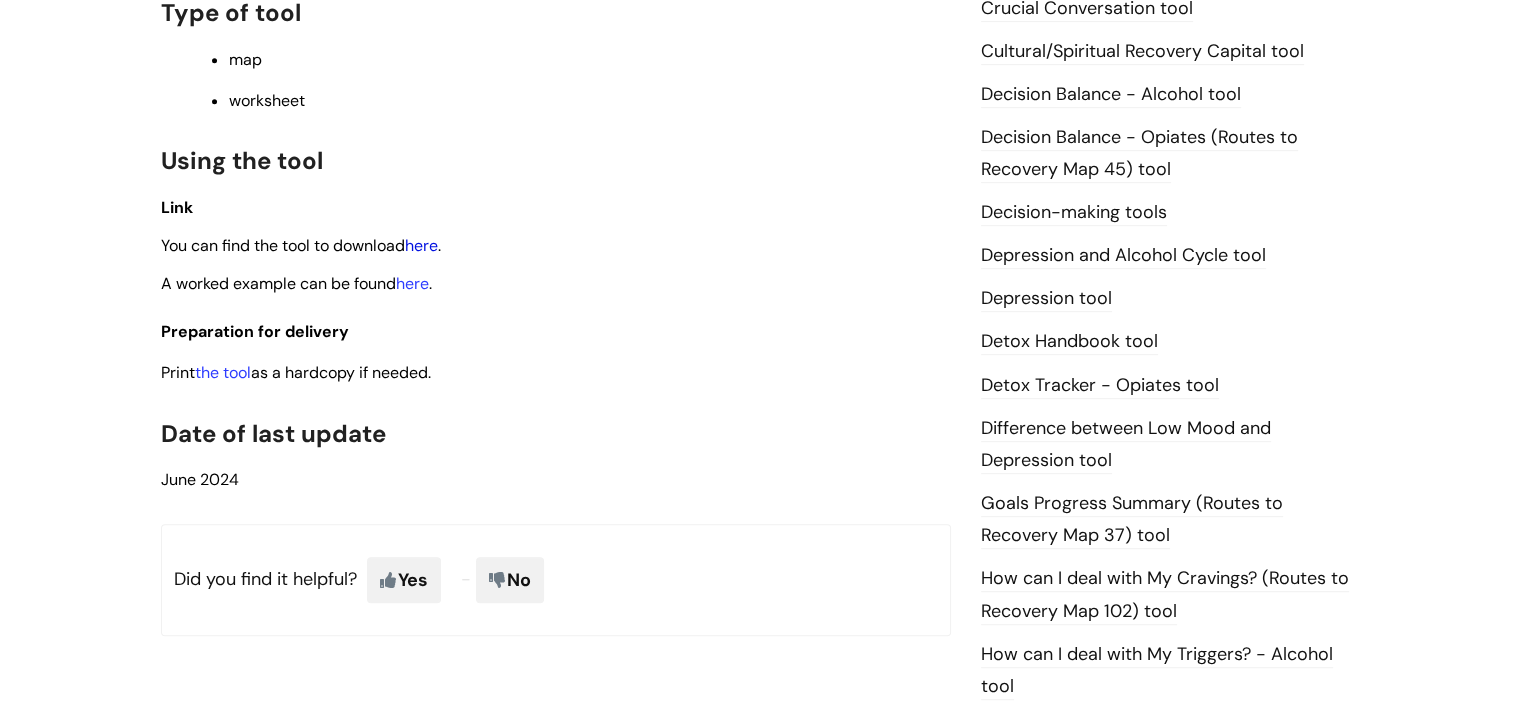 click on "here" at bounding box center (421, 245) 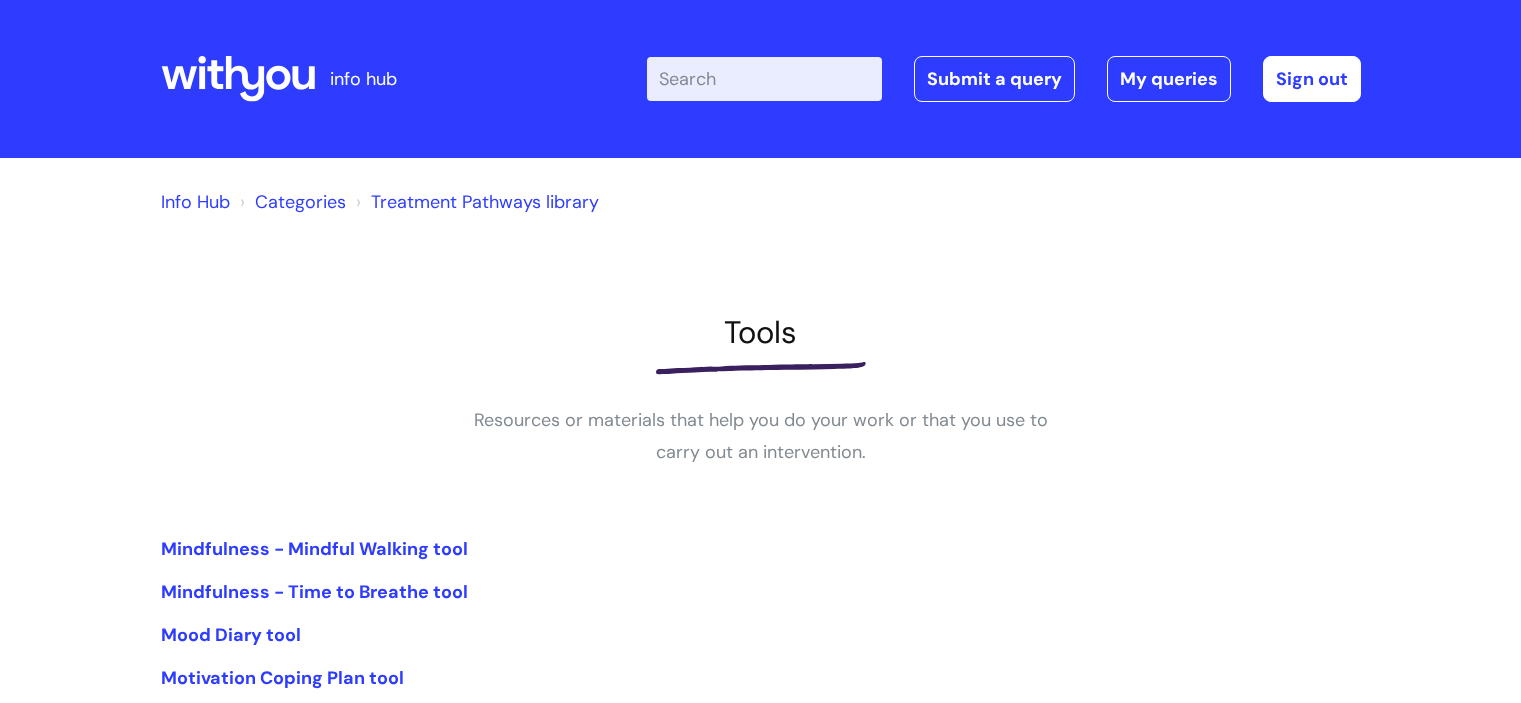 scroll, scrollTop: 329, scrollLeft: 0, axis: vertical 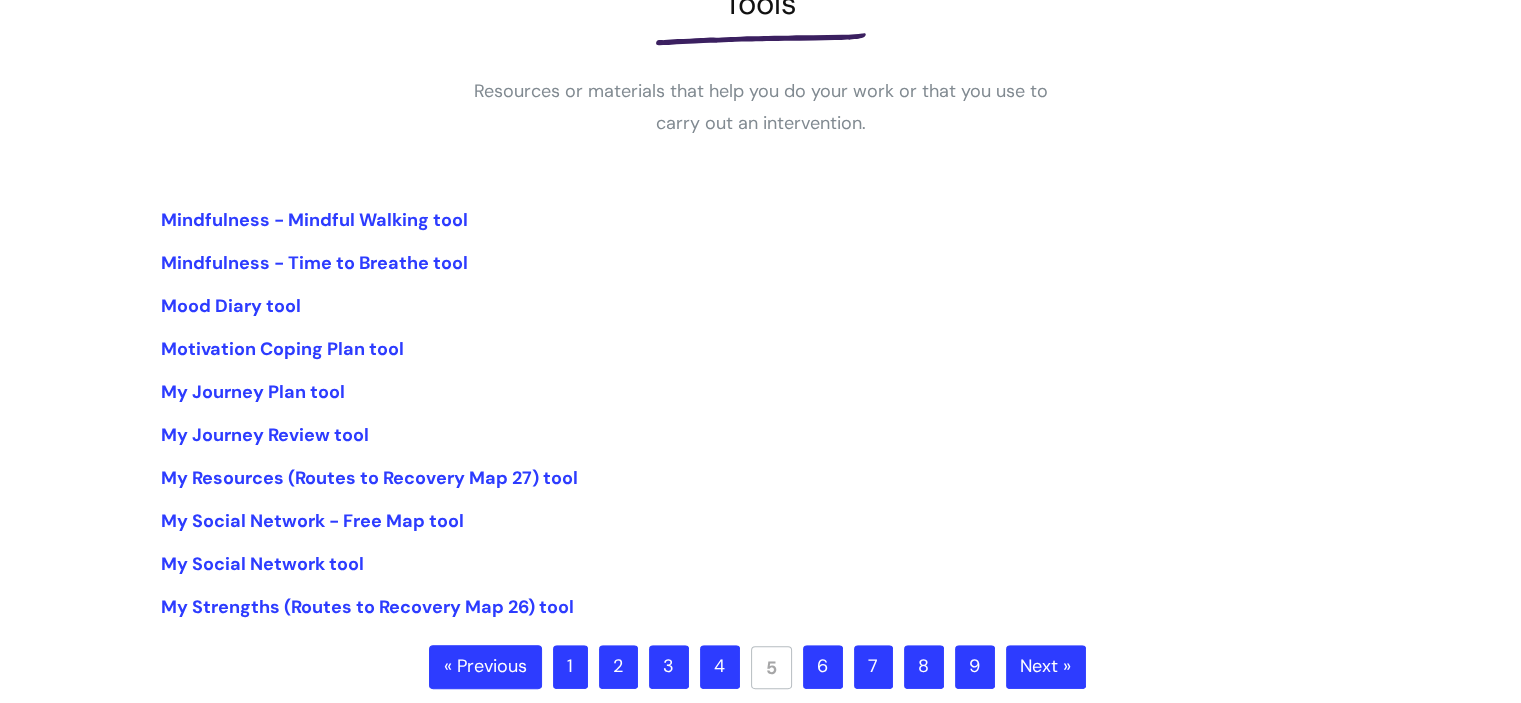 click on "6" at bounding box center [823, 667] 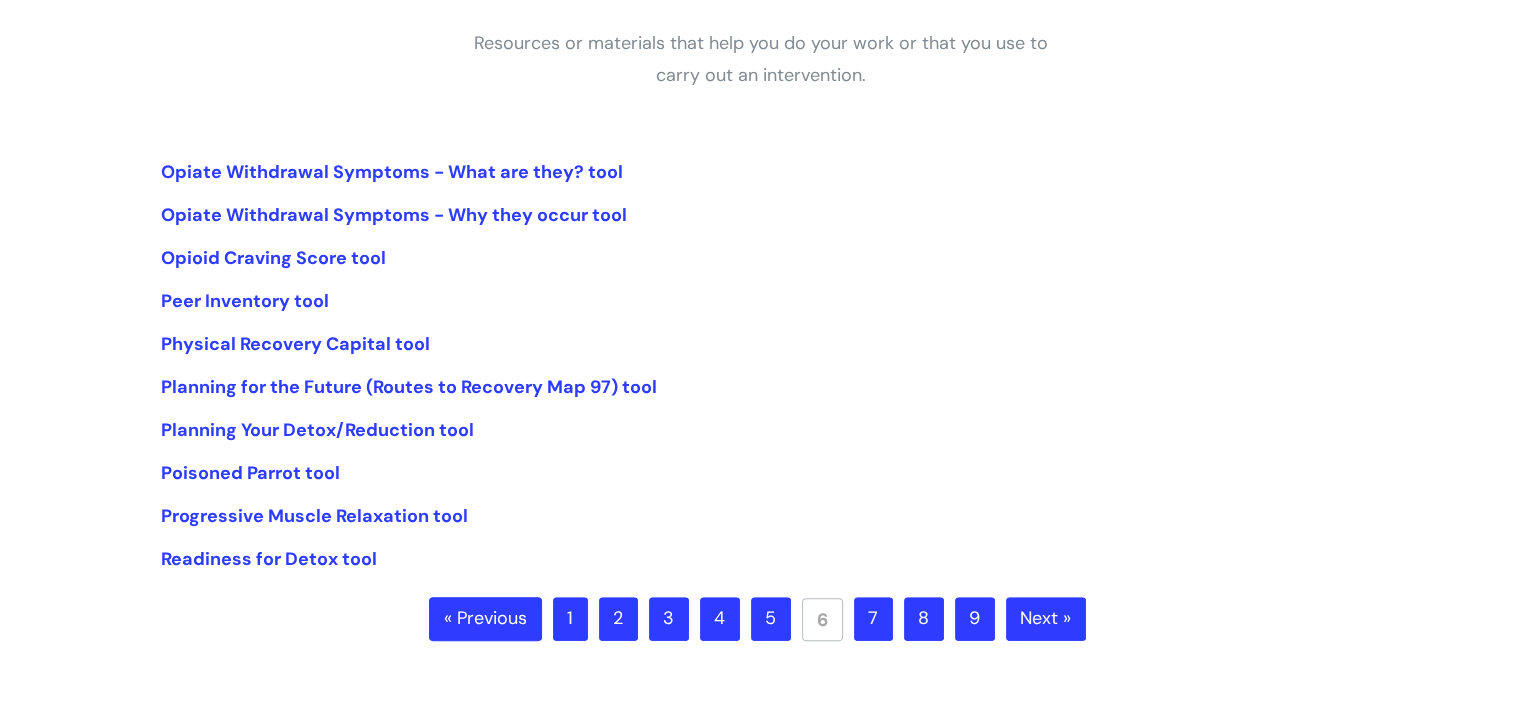scroll, scrollTop: 400, scrollLeft: 0, axis: vertical 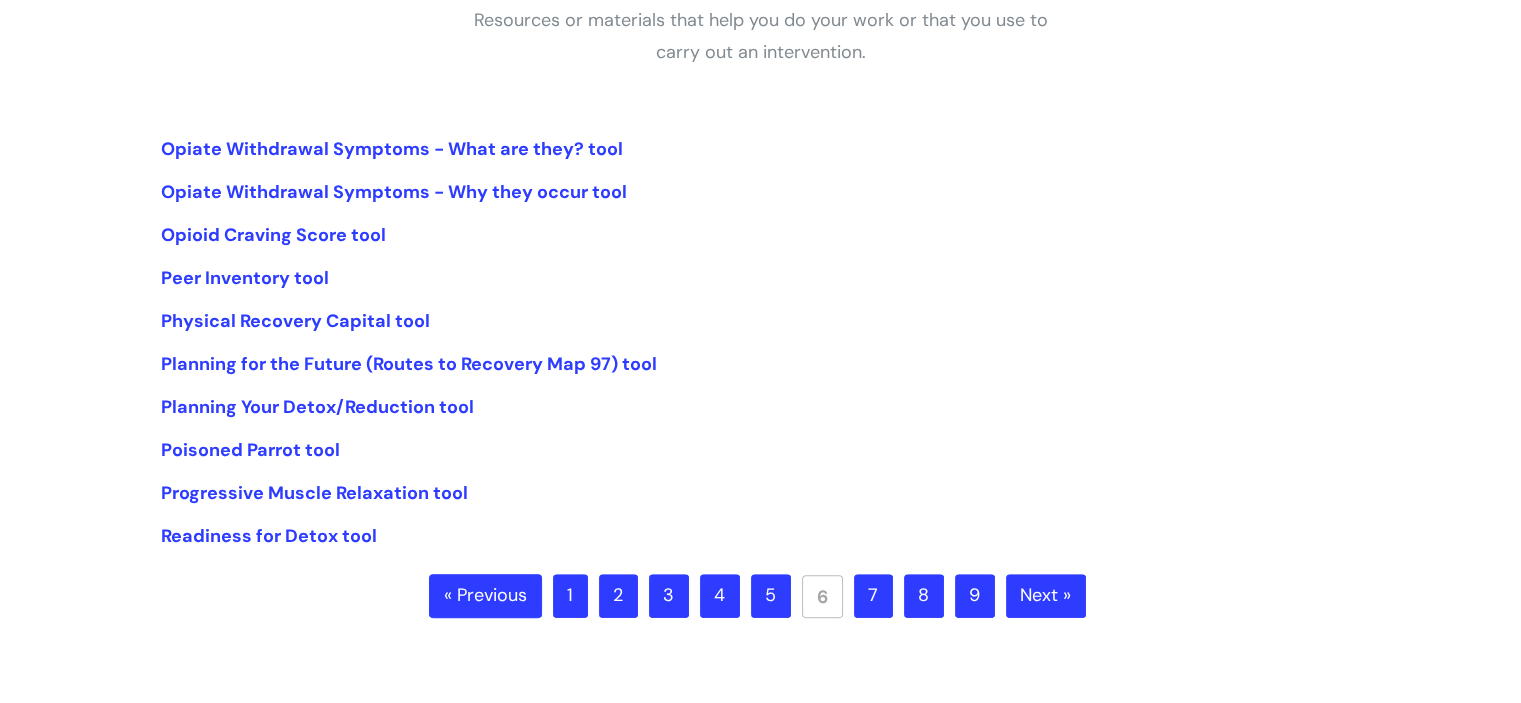 click on "7" at bounding box center (873, 596) 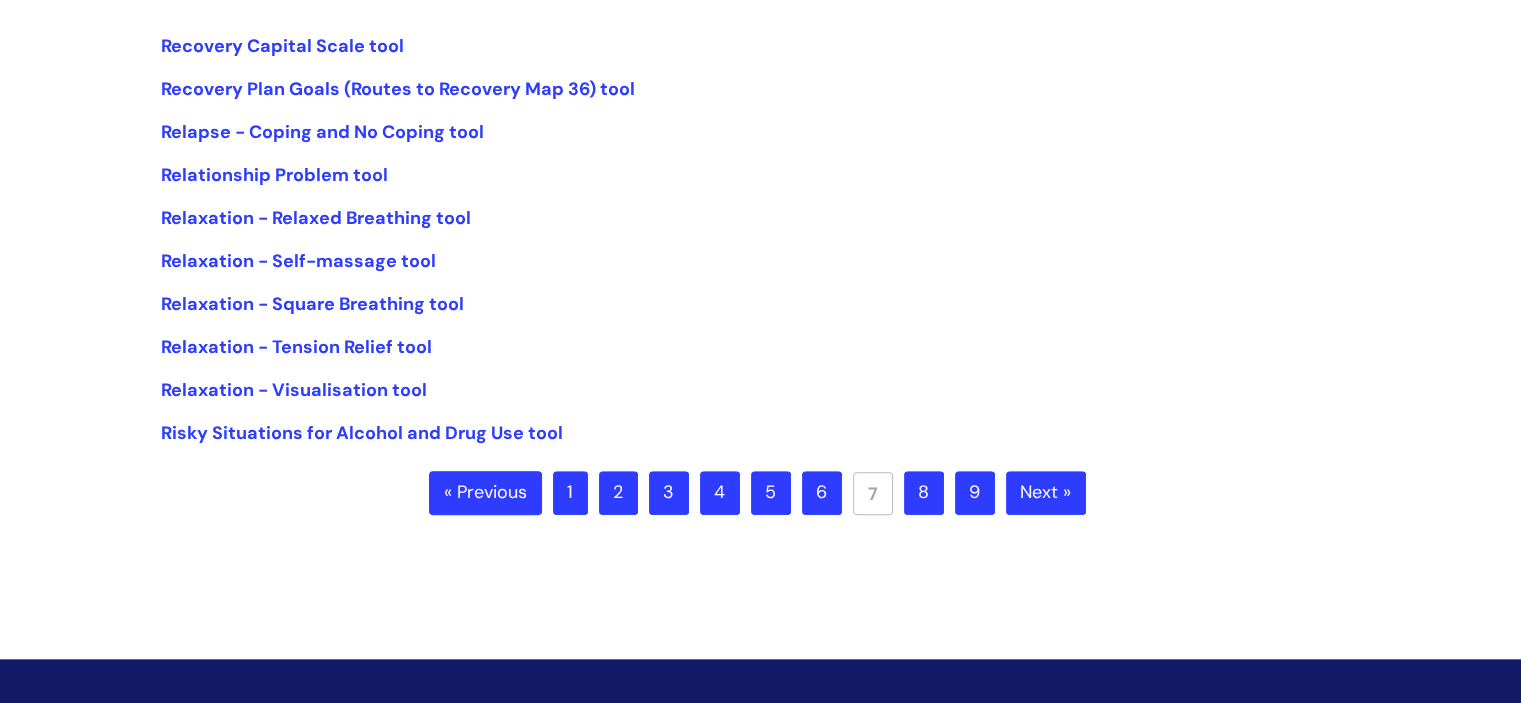 scroll, scrollTop: 520, scrollLeft: 0, axis: vertical 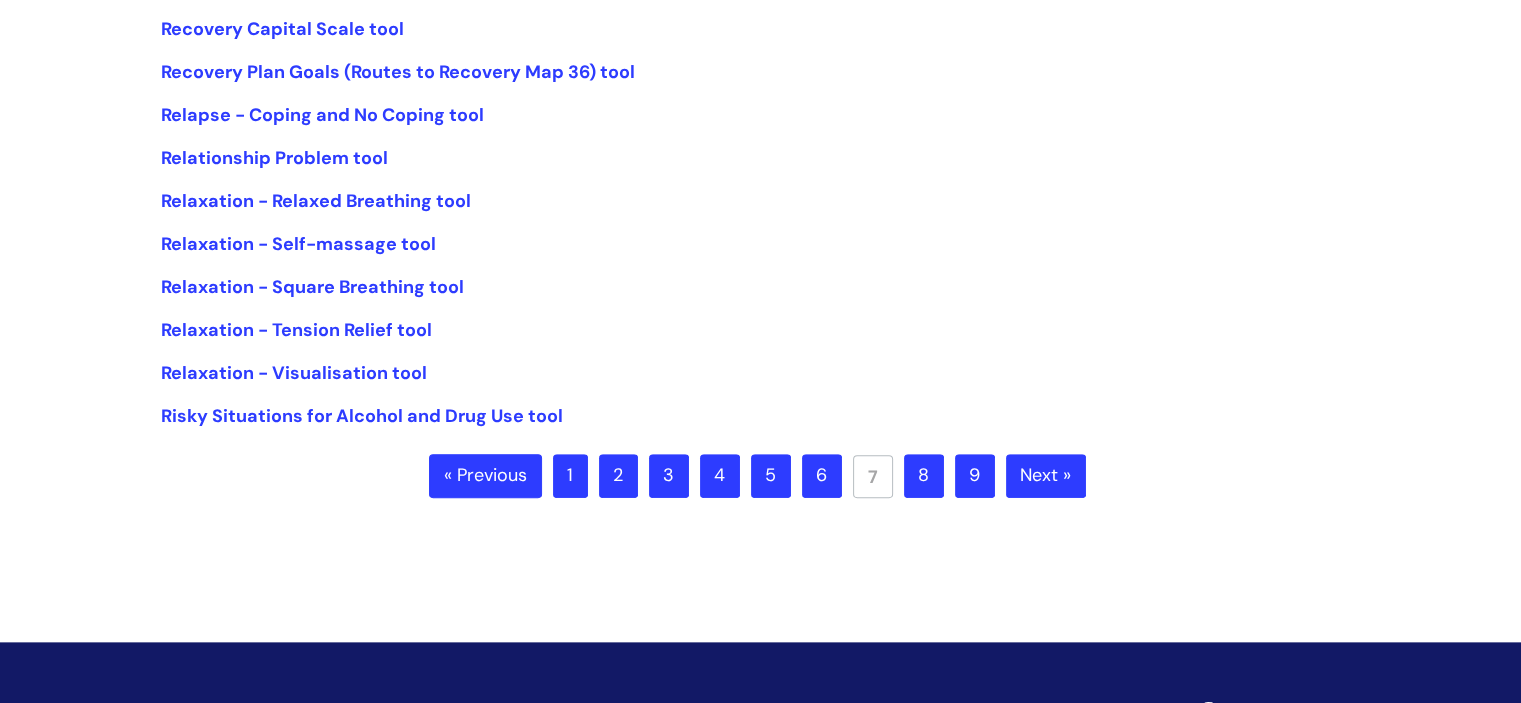 click on "8" at bounding box center [924, 476] 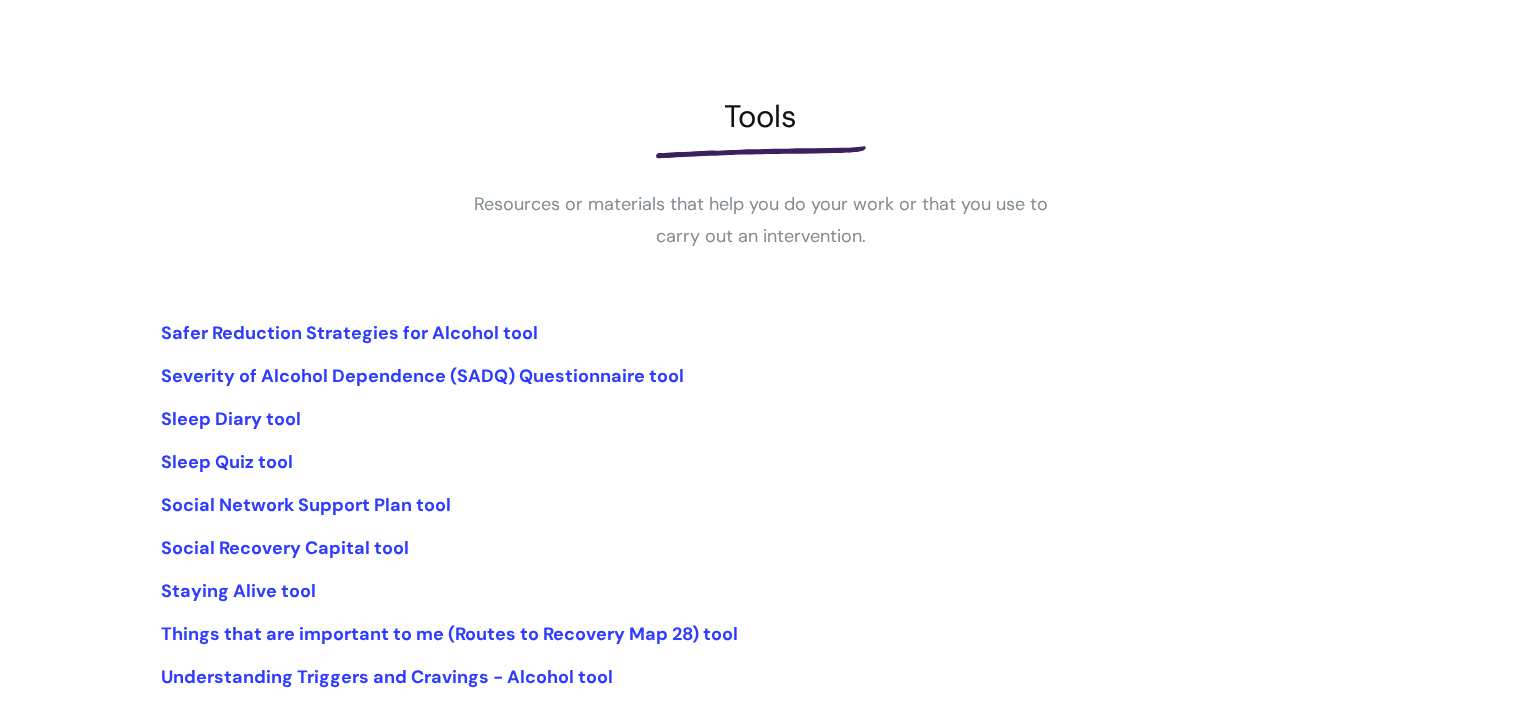 scroll, scrollTop: 320, scrollLeft: 0, axis: vertical 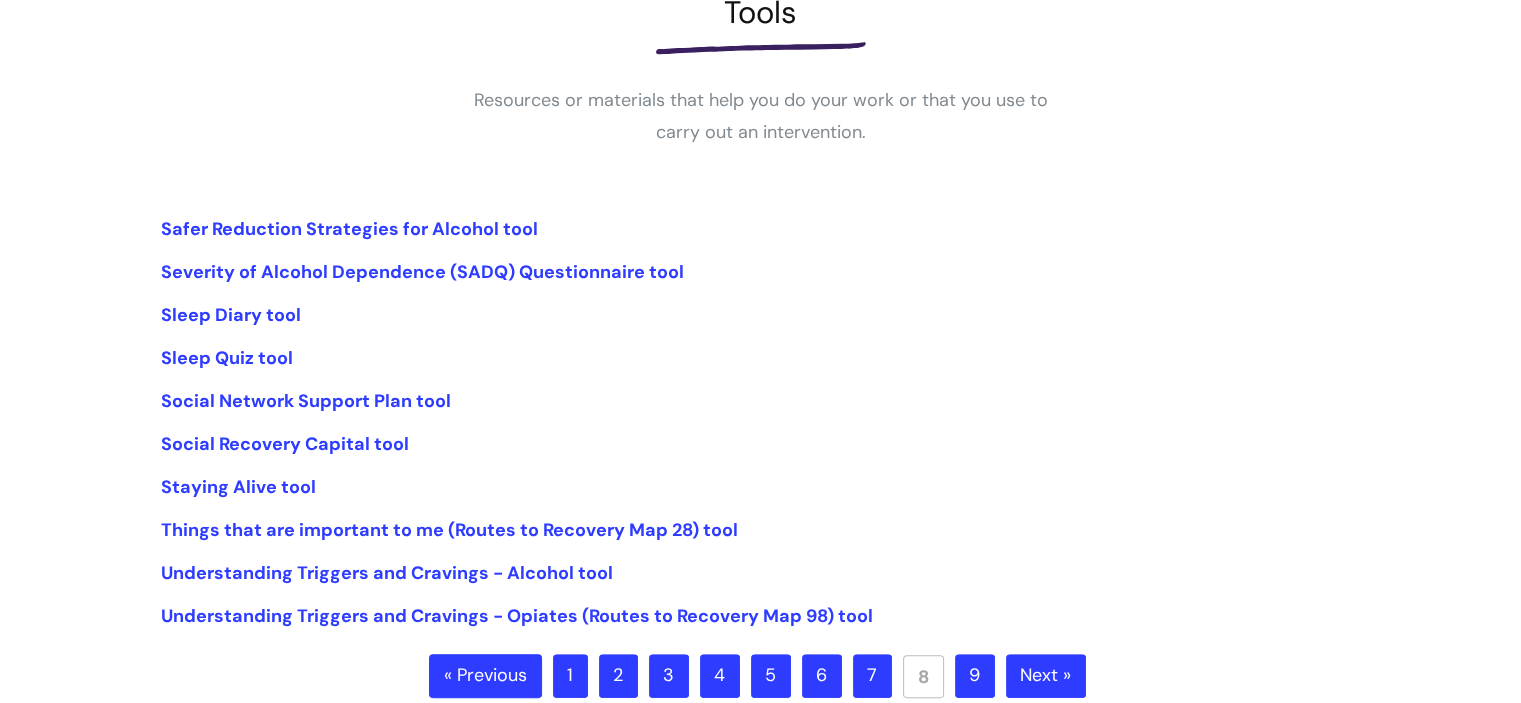 click on "9" at bounding box center [975, 676] 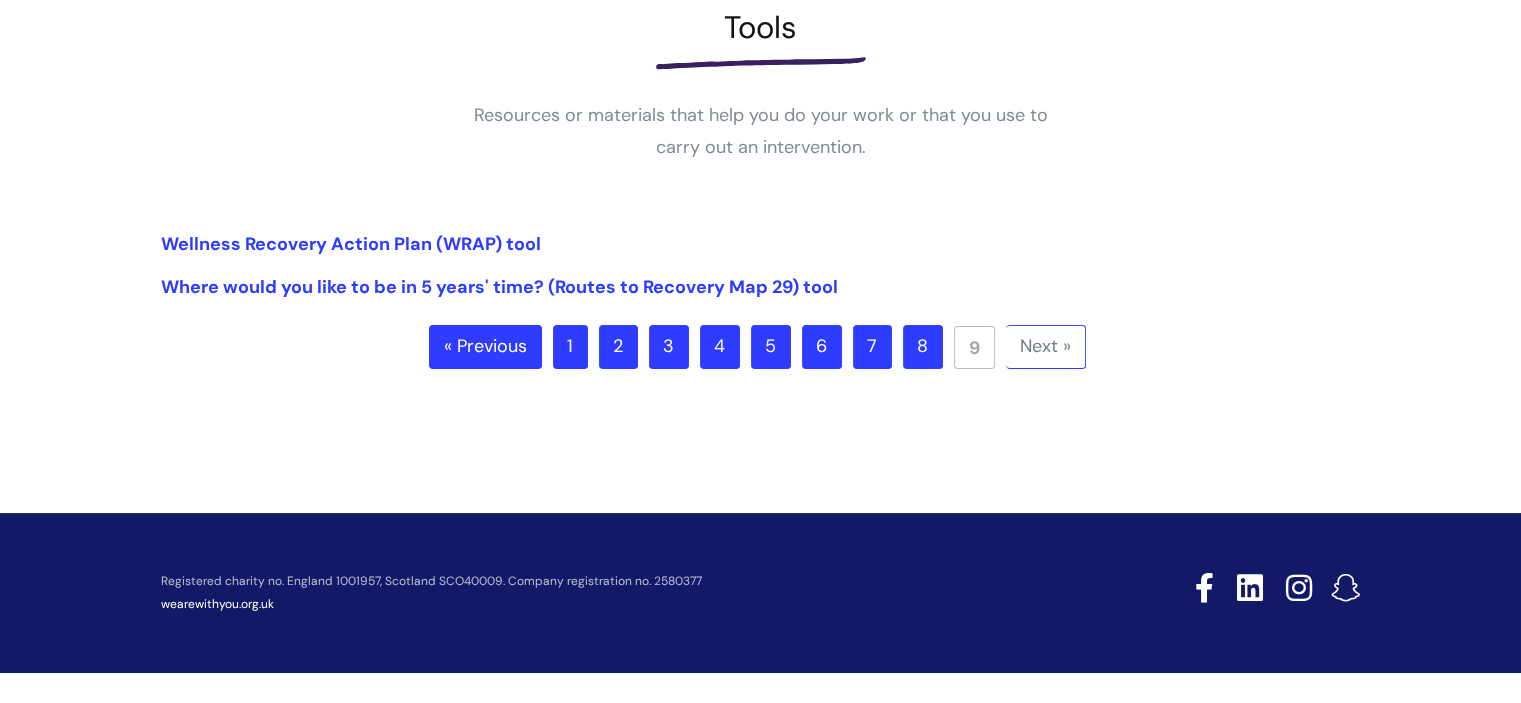 scroll, scrollTop: 307, scrollLeft: 0, axis: vertical 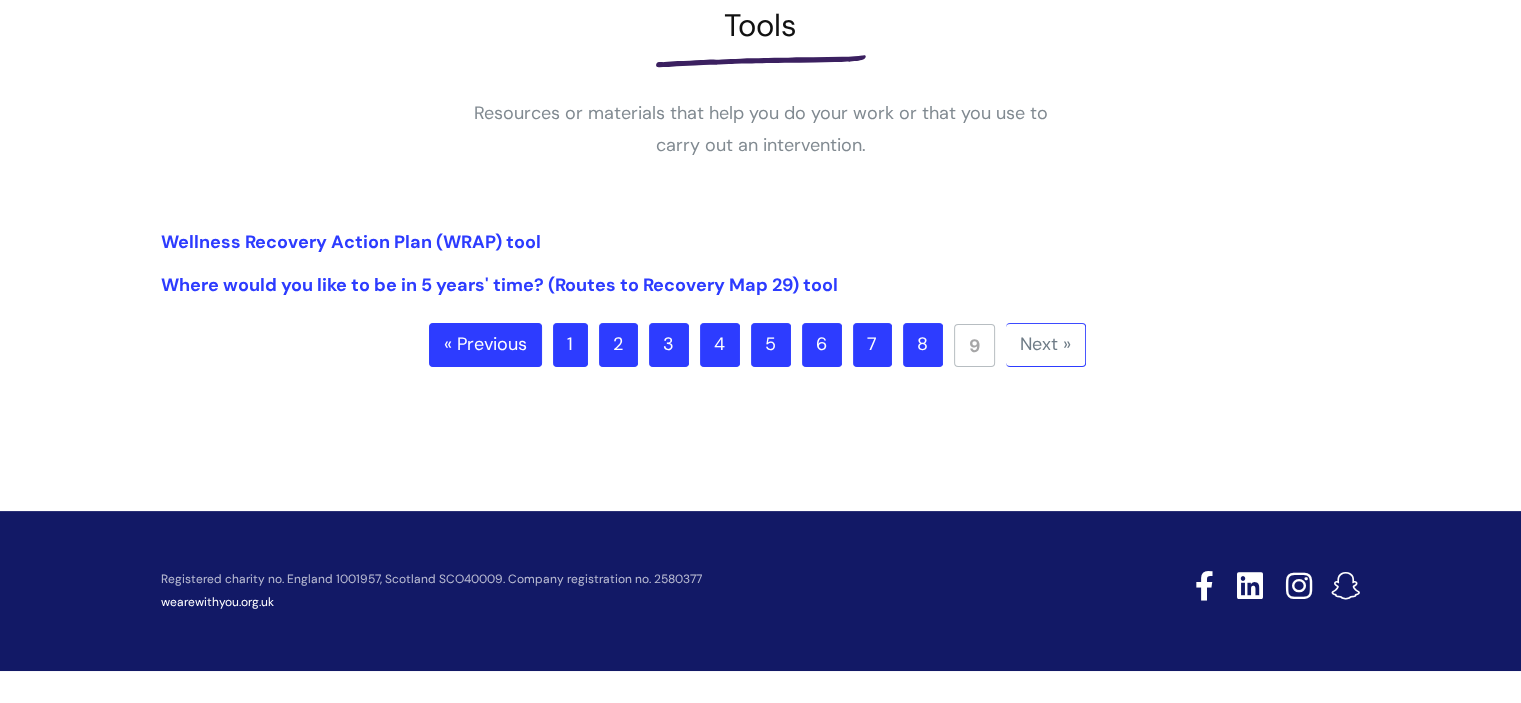 click on "1" at bounding box center [570, 345] 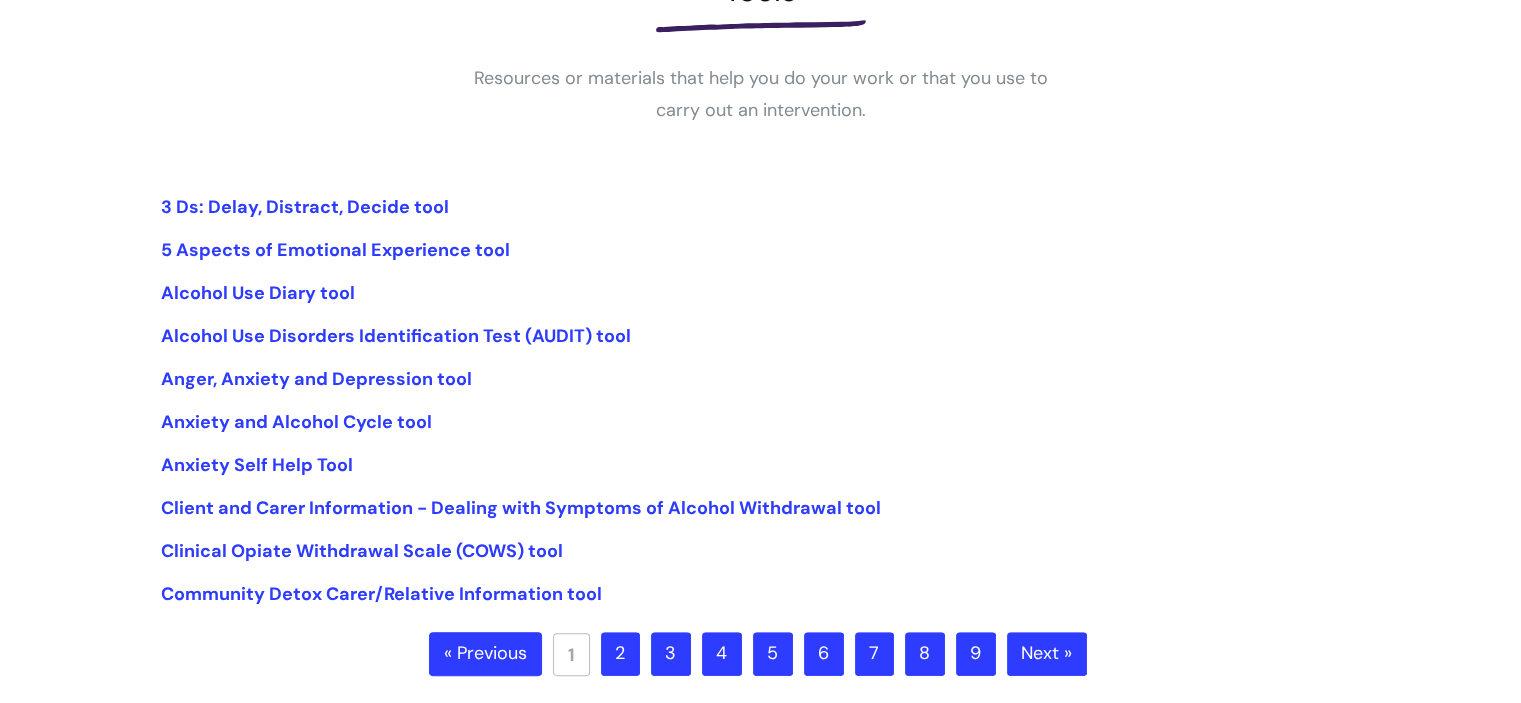 scroll, scrollTop: 360, scrollLeft: 0, axis: vertical 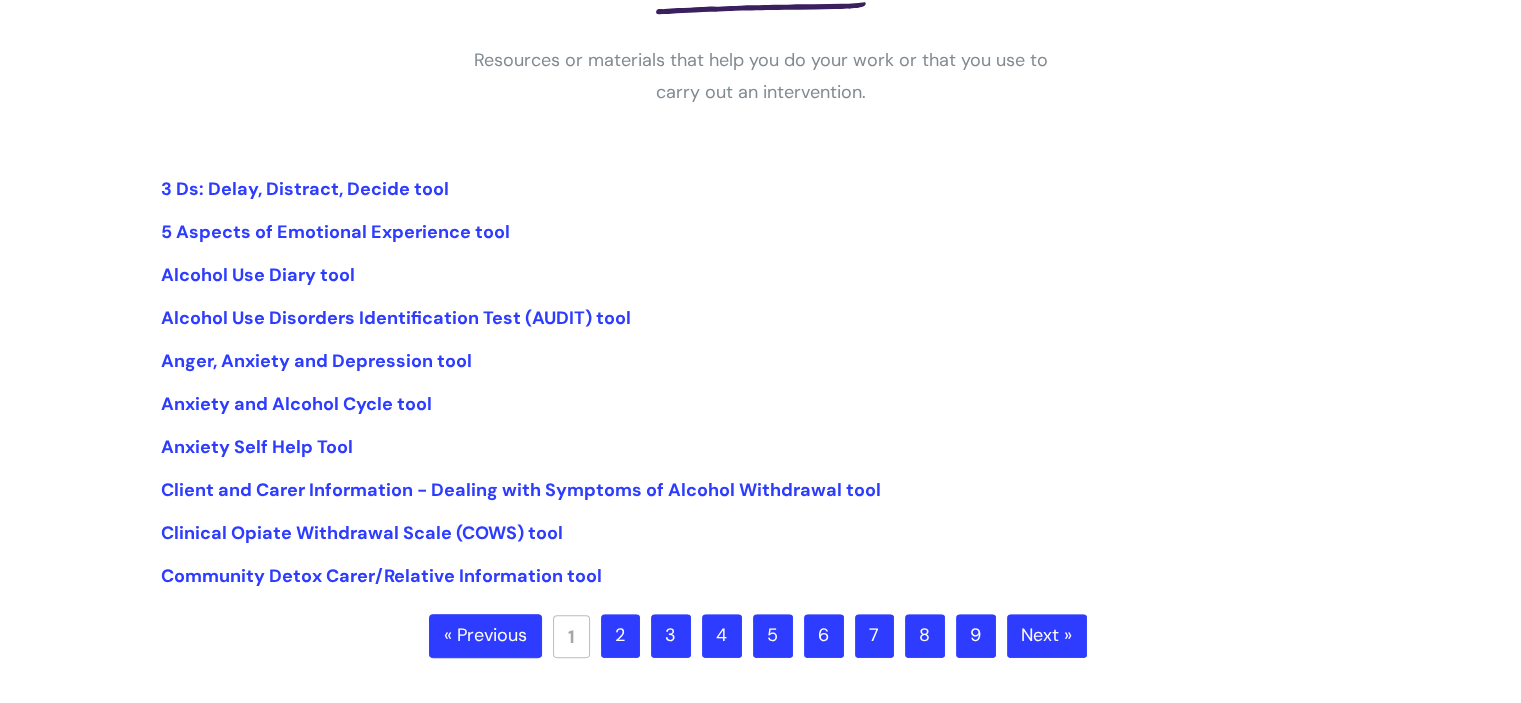 click on "2" at bounding box center (620, 636) 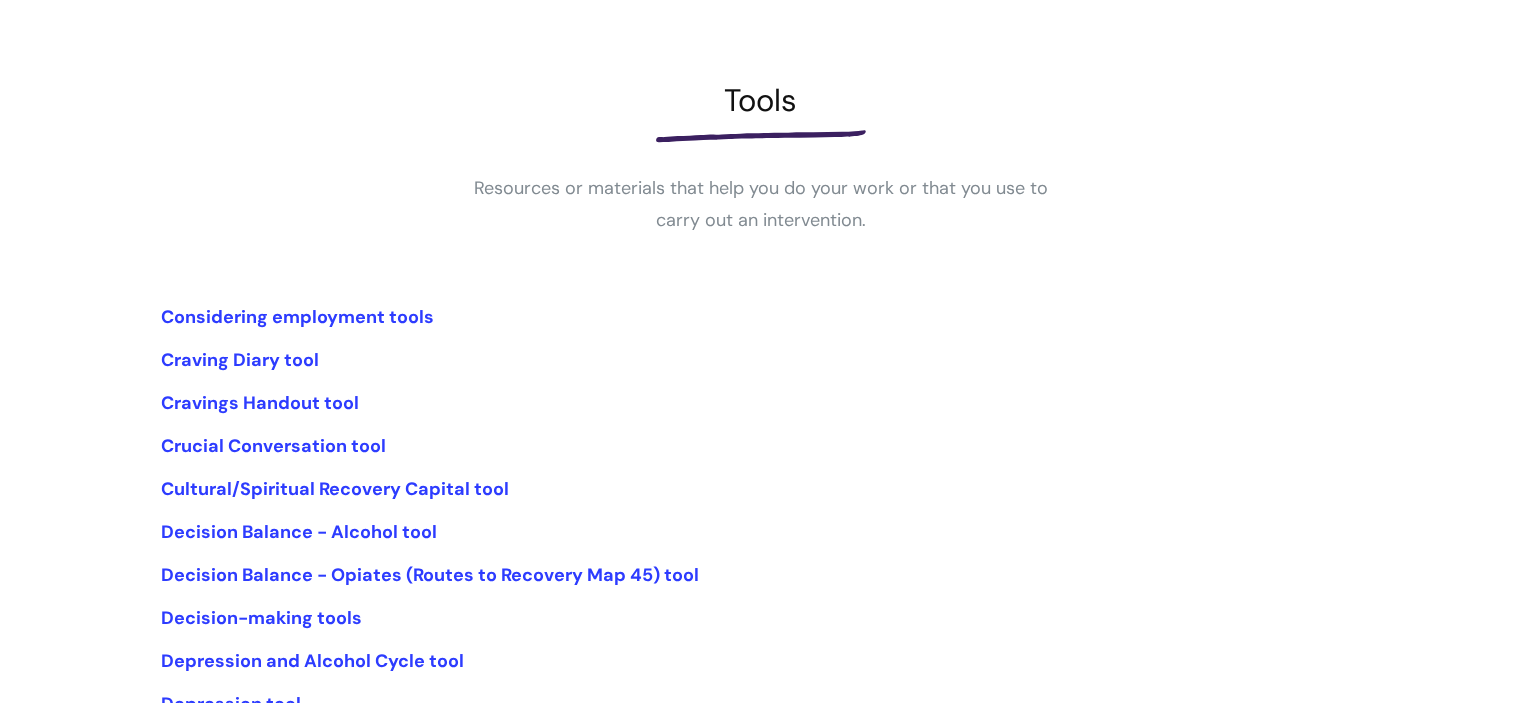 scroll, scrollTop: 240, scrollLeft: 0, axis: vertical 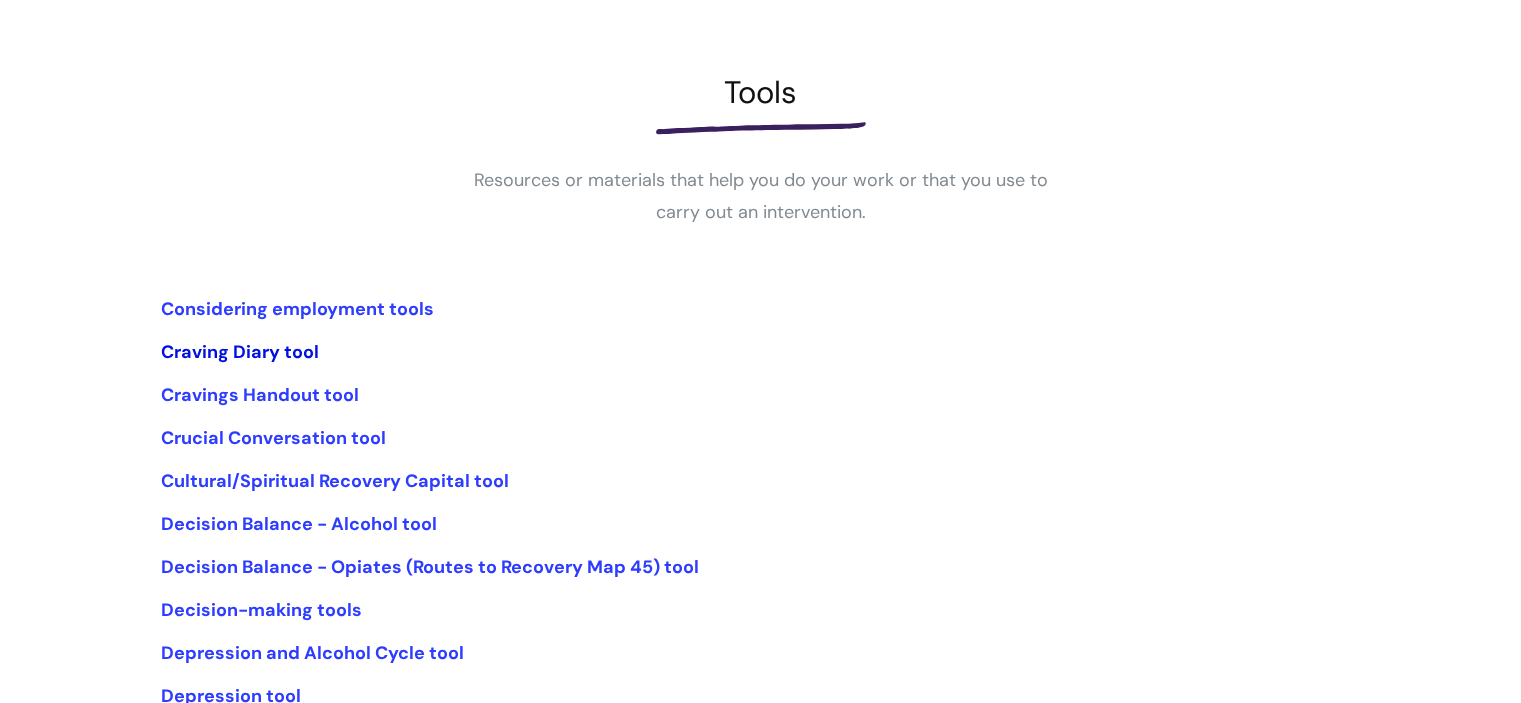 click on "Craving Diary tool" at bounding box center (240, 352) 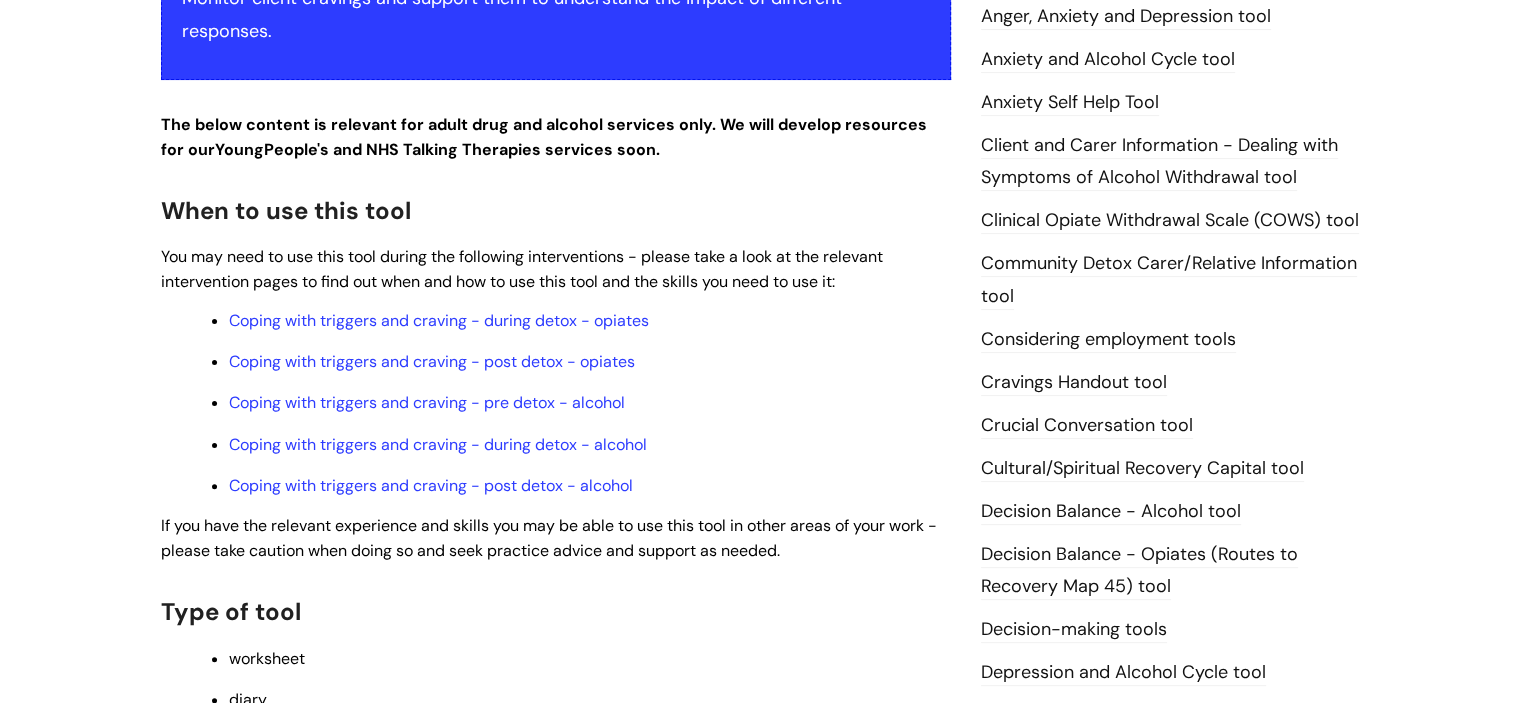 scroll, scrollTop: 520, scrollLeft: 0, axis: vertical 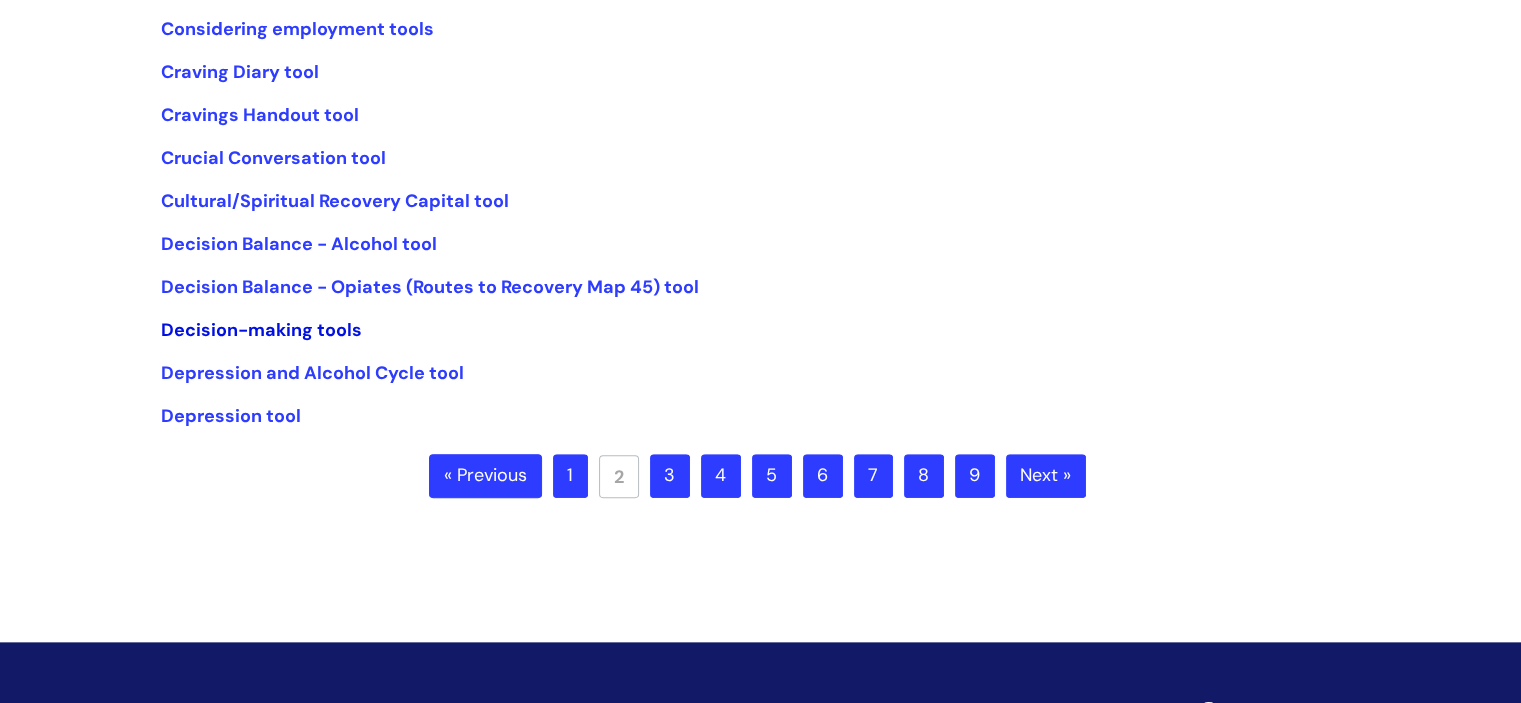 click on "Decision-making tools" at bounding box center (261, 330) 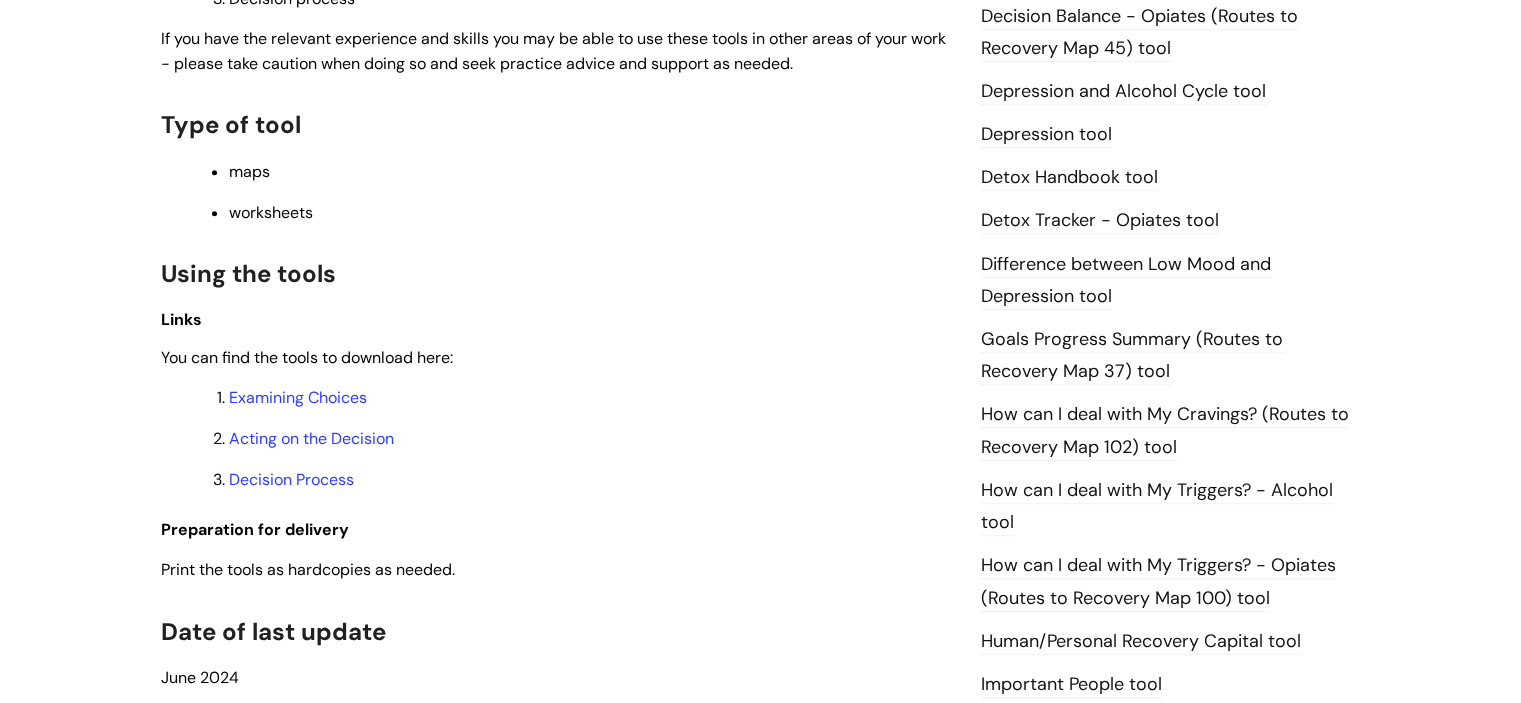 scroll, scrollTop: 1120, scrollLeft: 0, axis: vertical 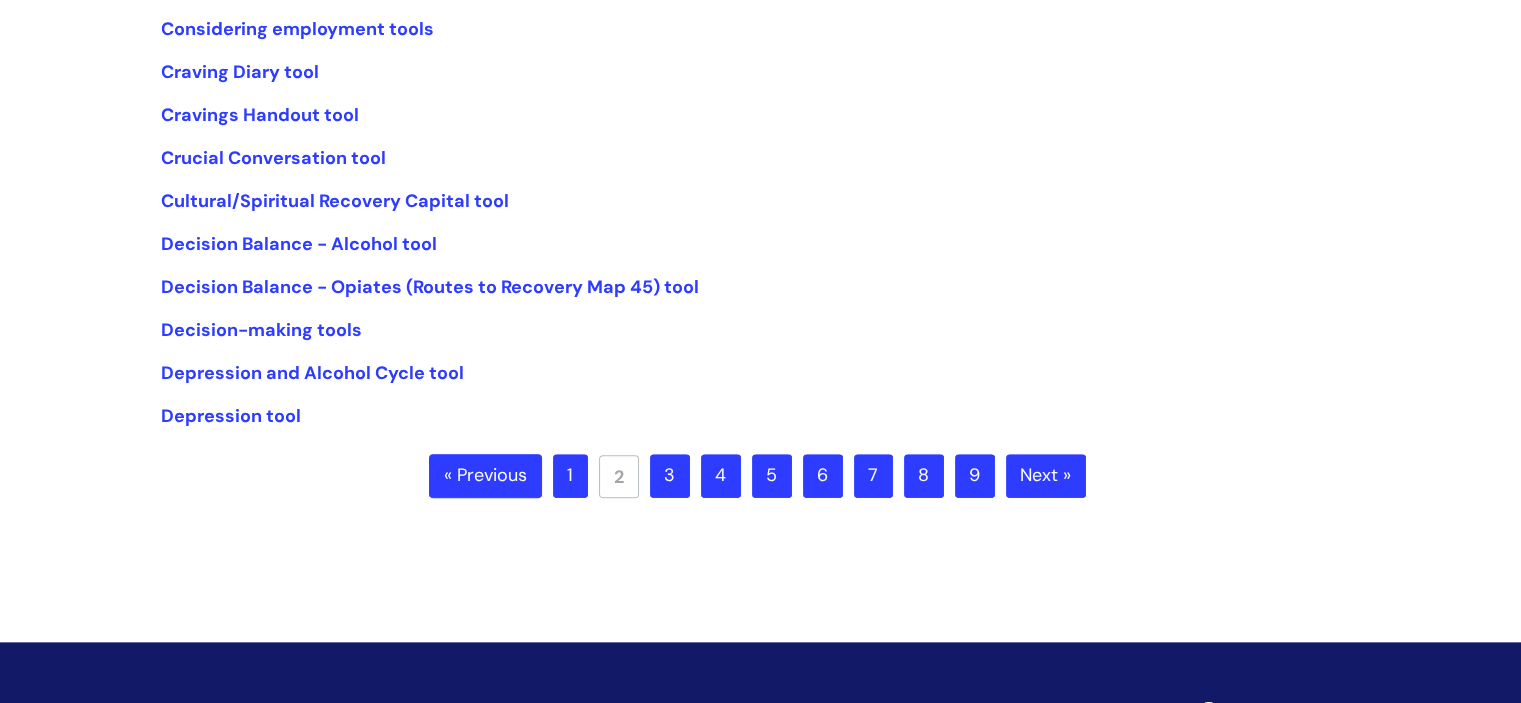 click on "3" at bounding box center [670, 476] 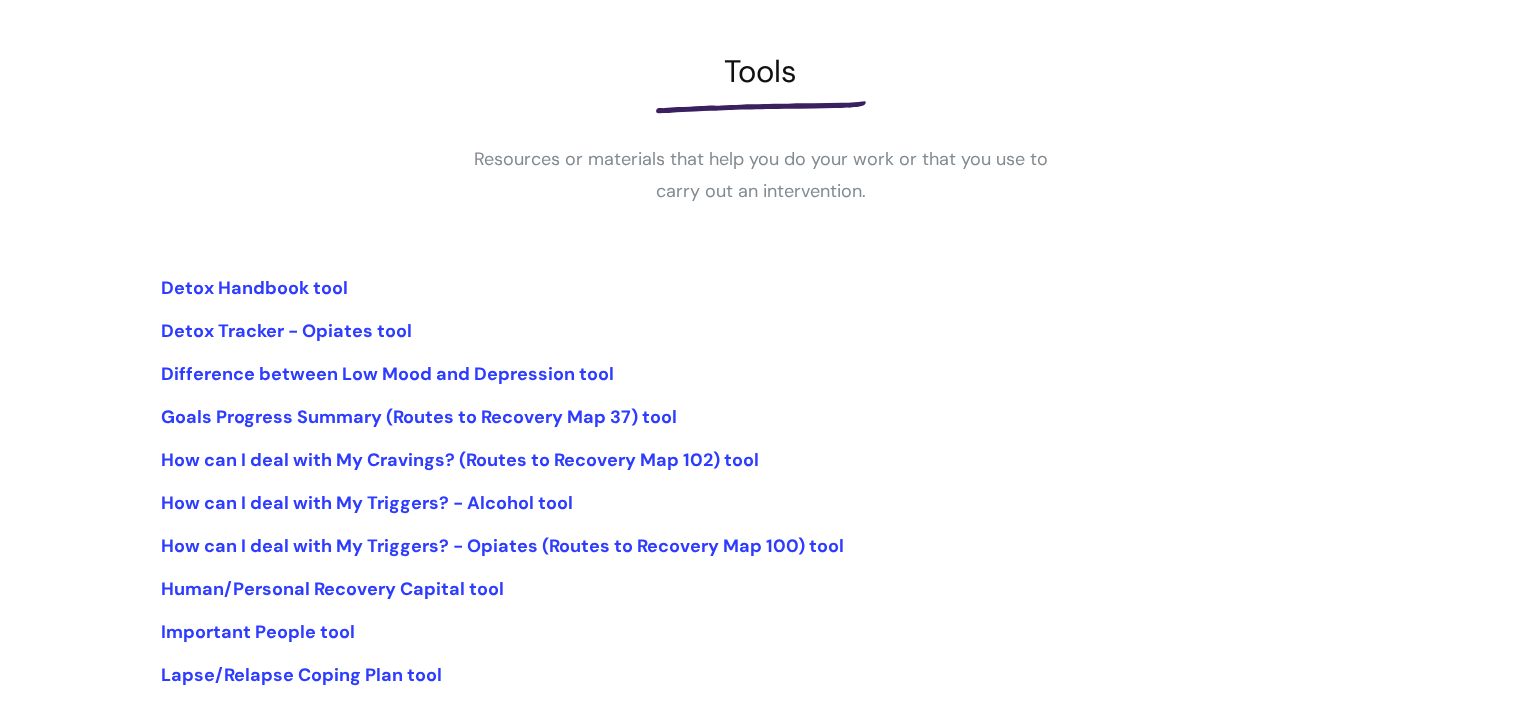 scroll, scrollTop: 360, scrollLeft: 0, axis: vertical 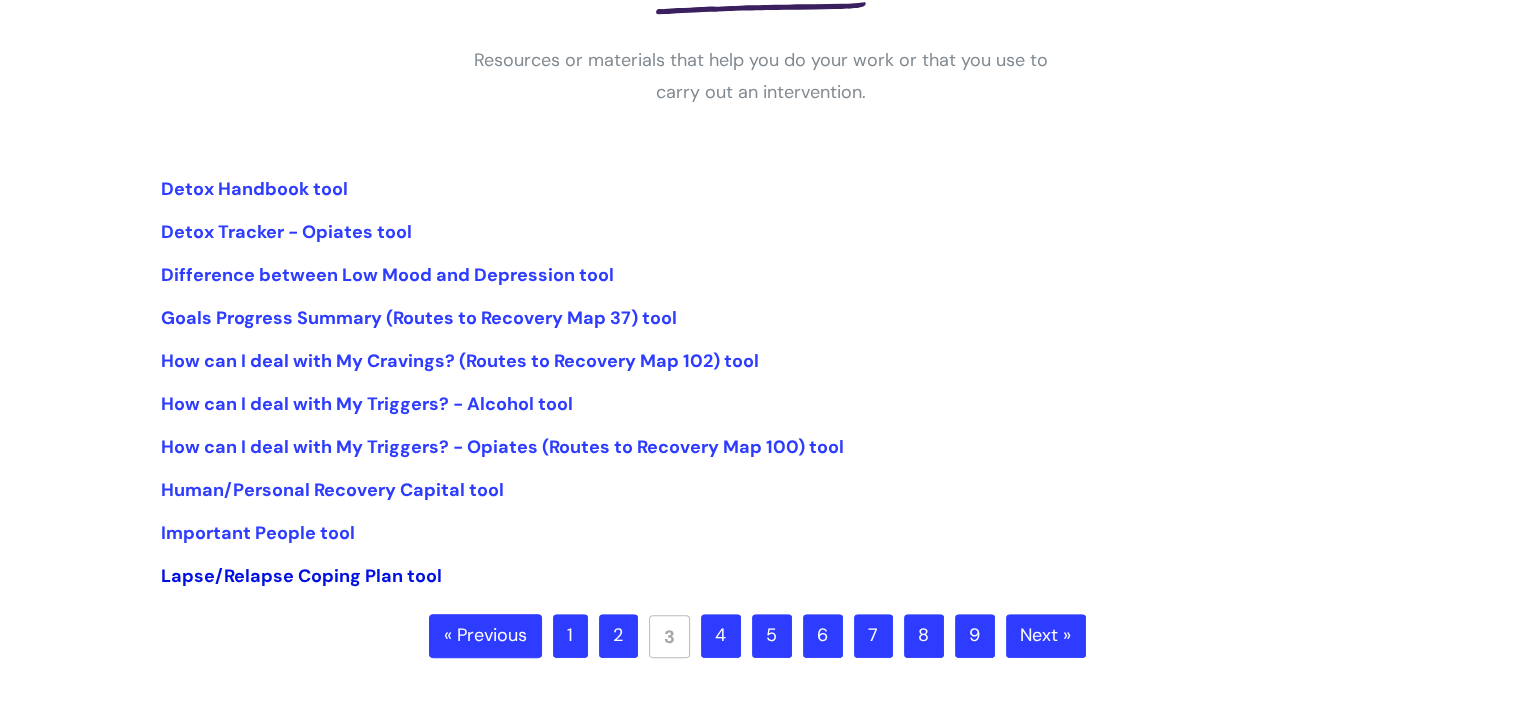 click on "Lapse/Relapse Coping Plan tool" at bounding box center [301, 576] 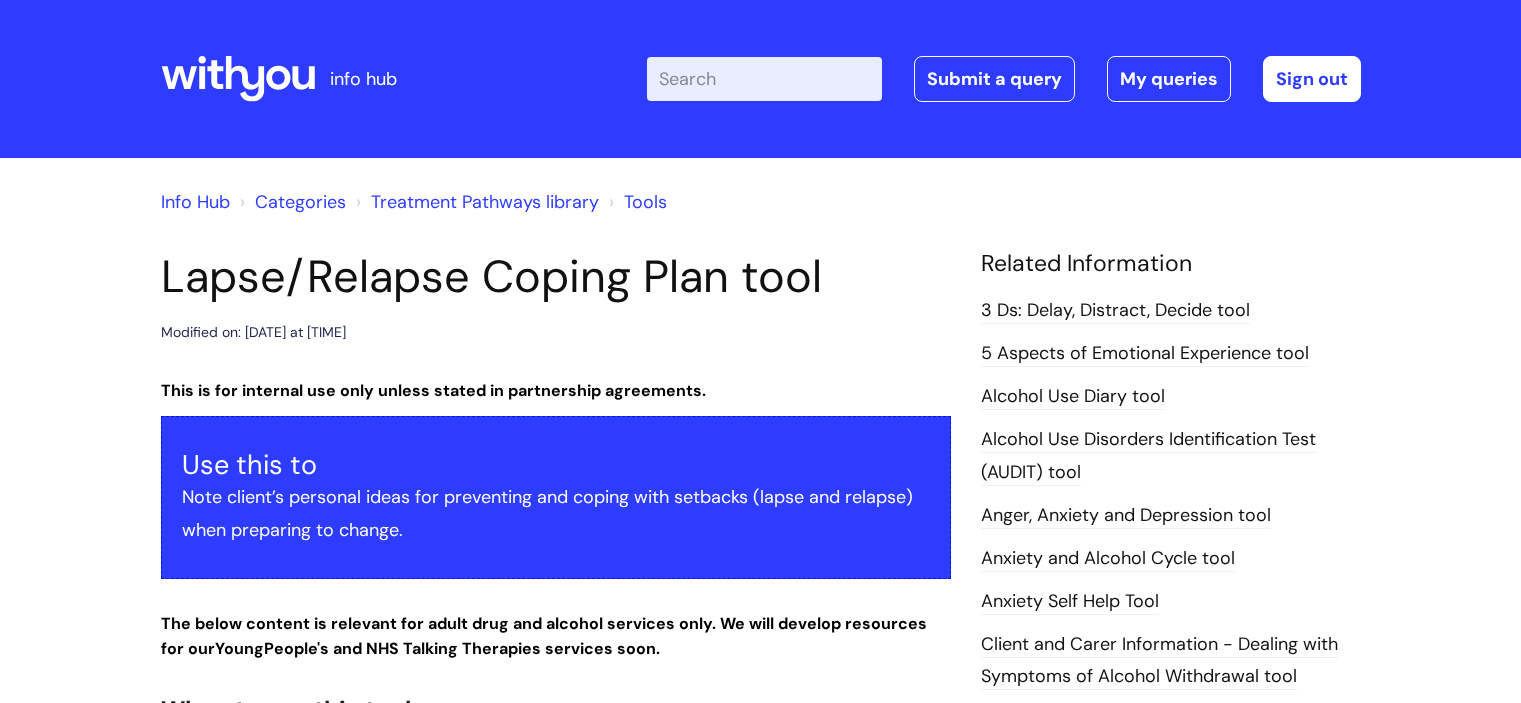 scroll, scrollTop: 0, scrollLeft: 0, axis: both 